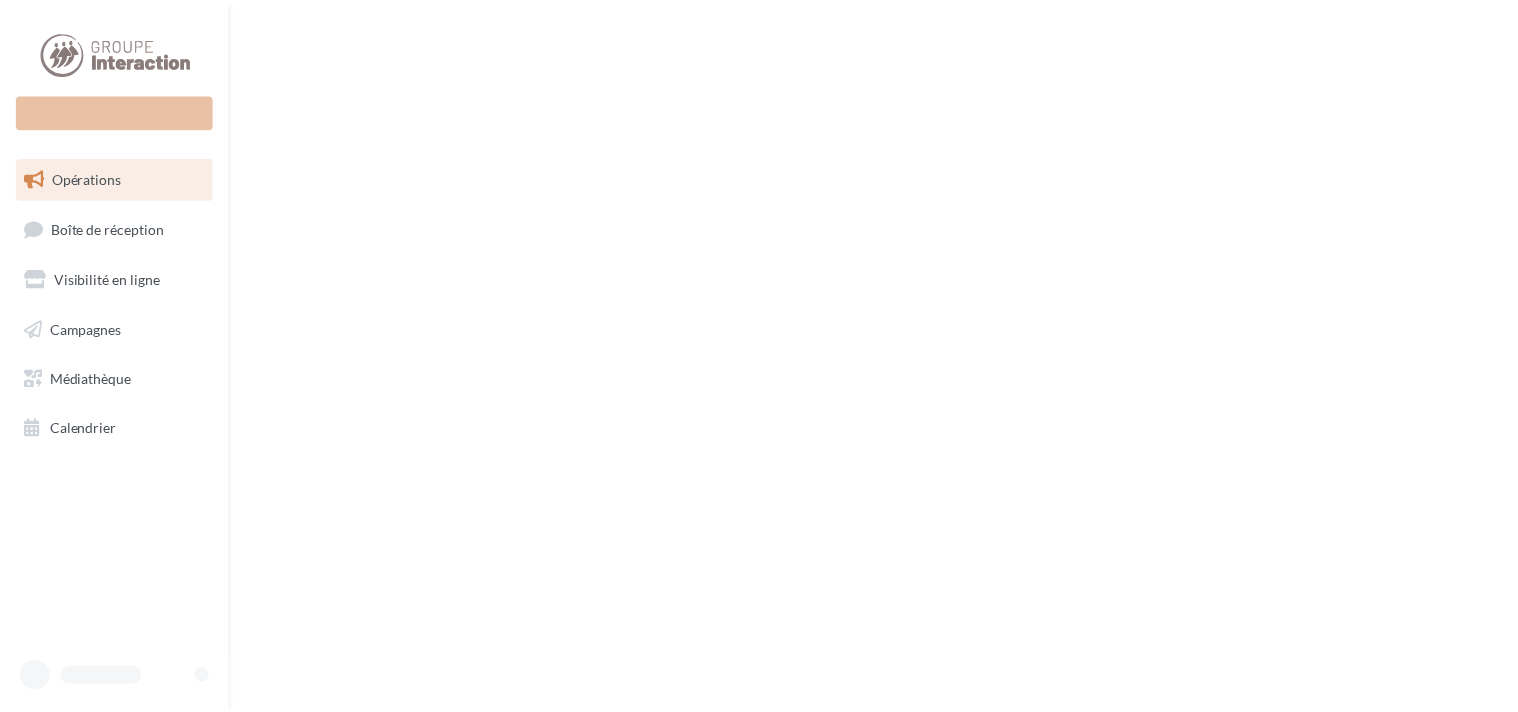 scroll, scrollTop: 0, scrollLeft: 0, axis: both 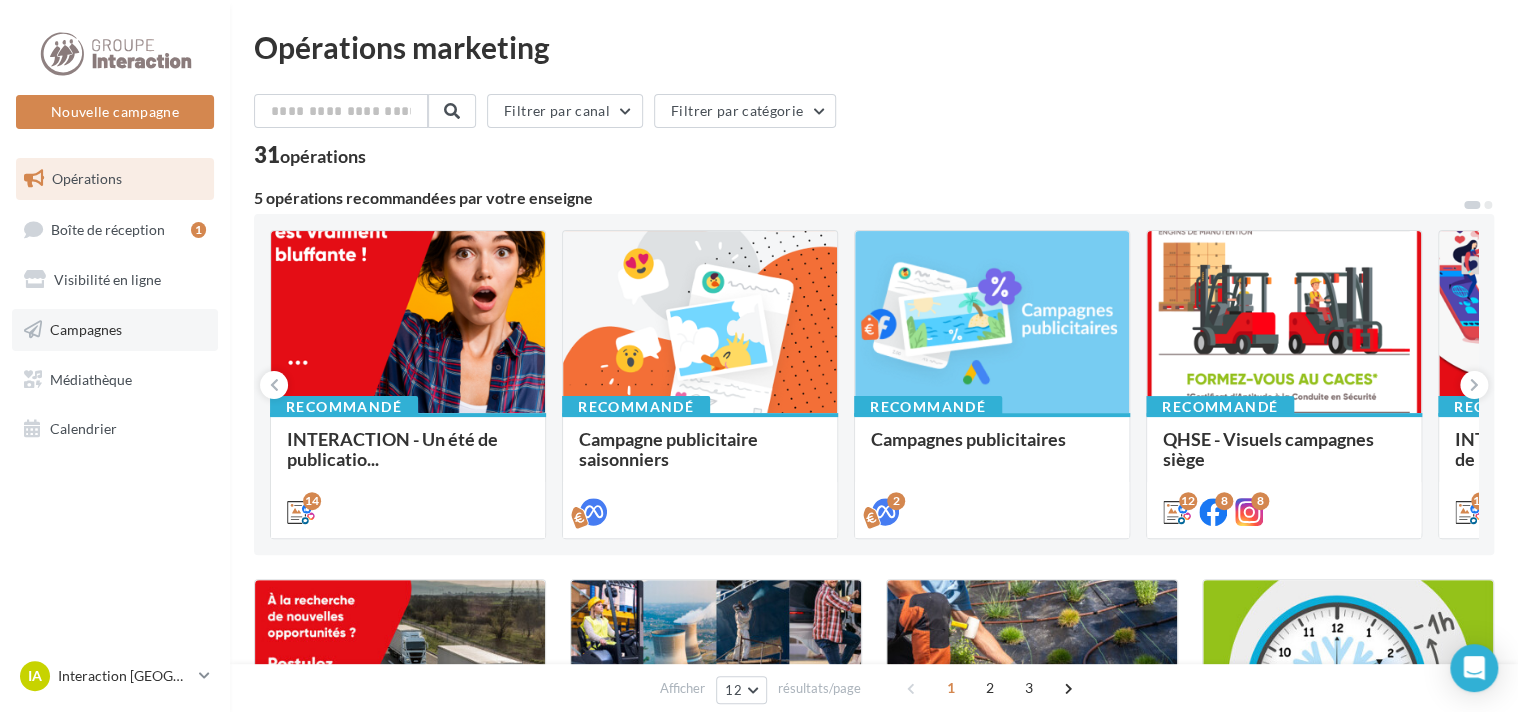 click on "Campagnes" at bounding box center [86, 329] 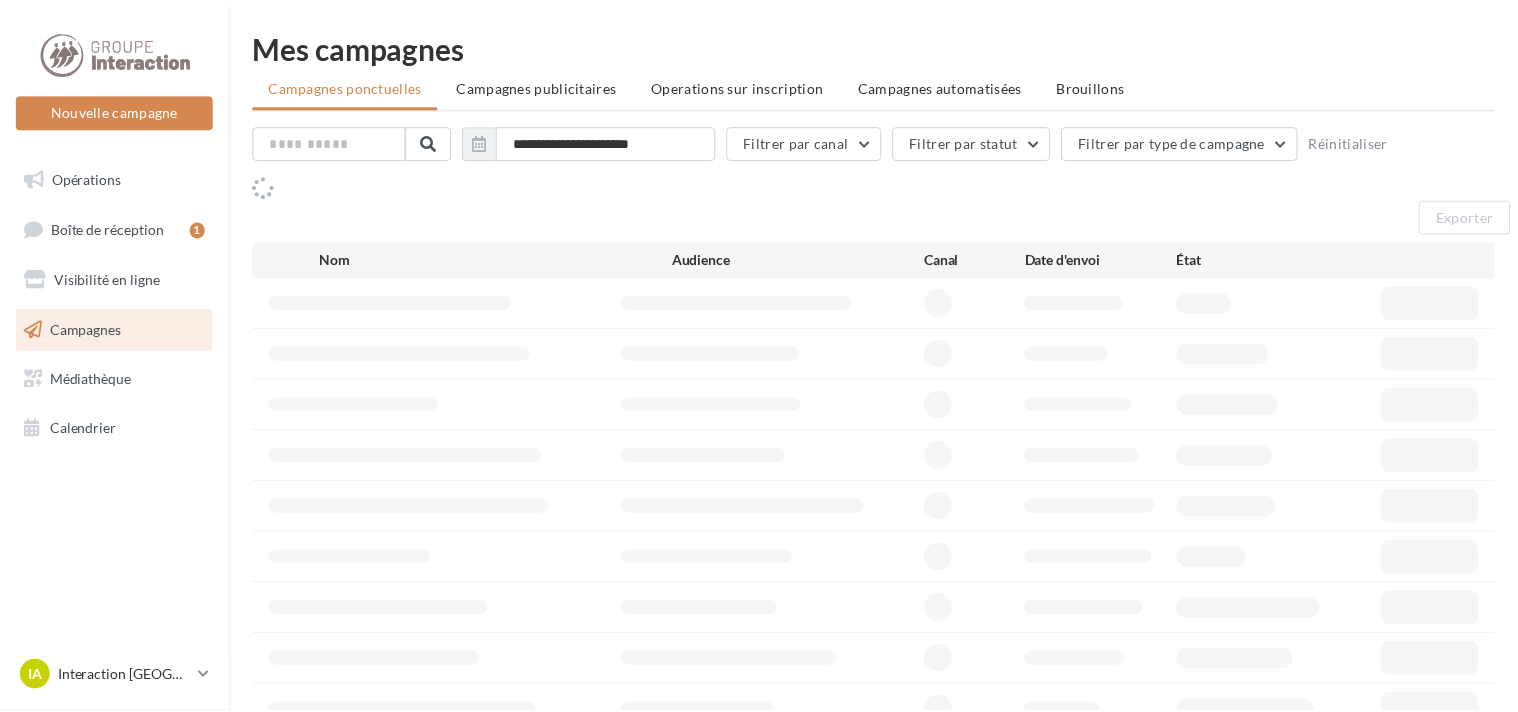 scroll, scrollTop: 0, scrollLeft: 0, axis: both 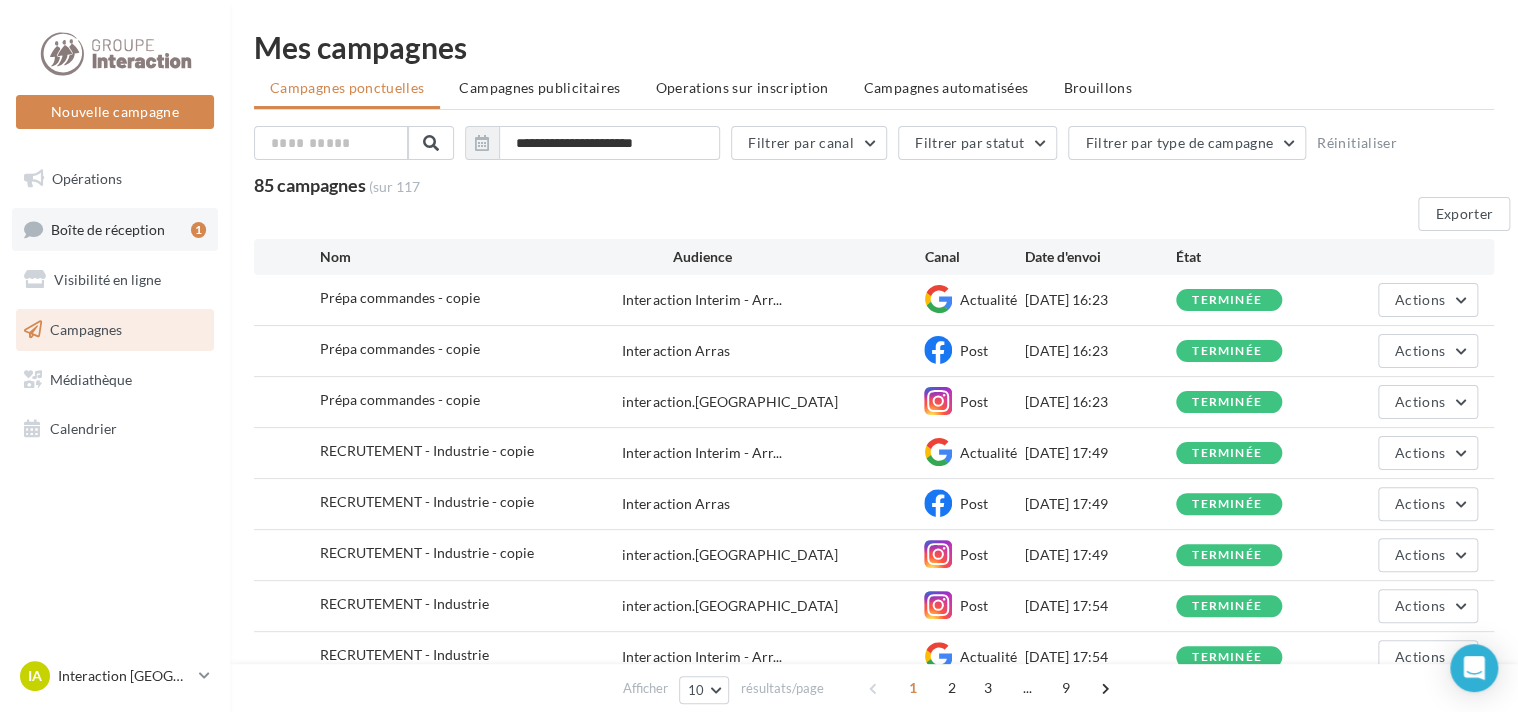 click on "Boîte de réception" at bounding box center (108, 228) 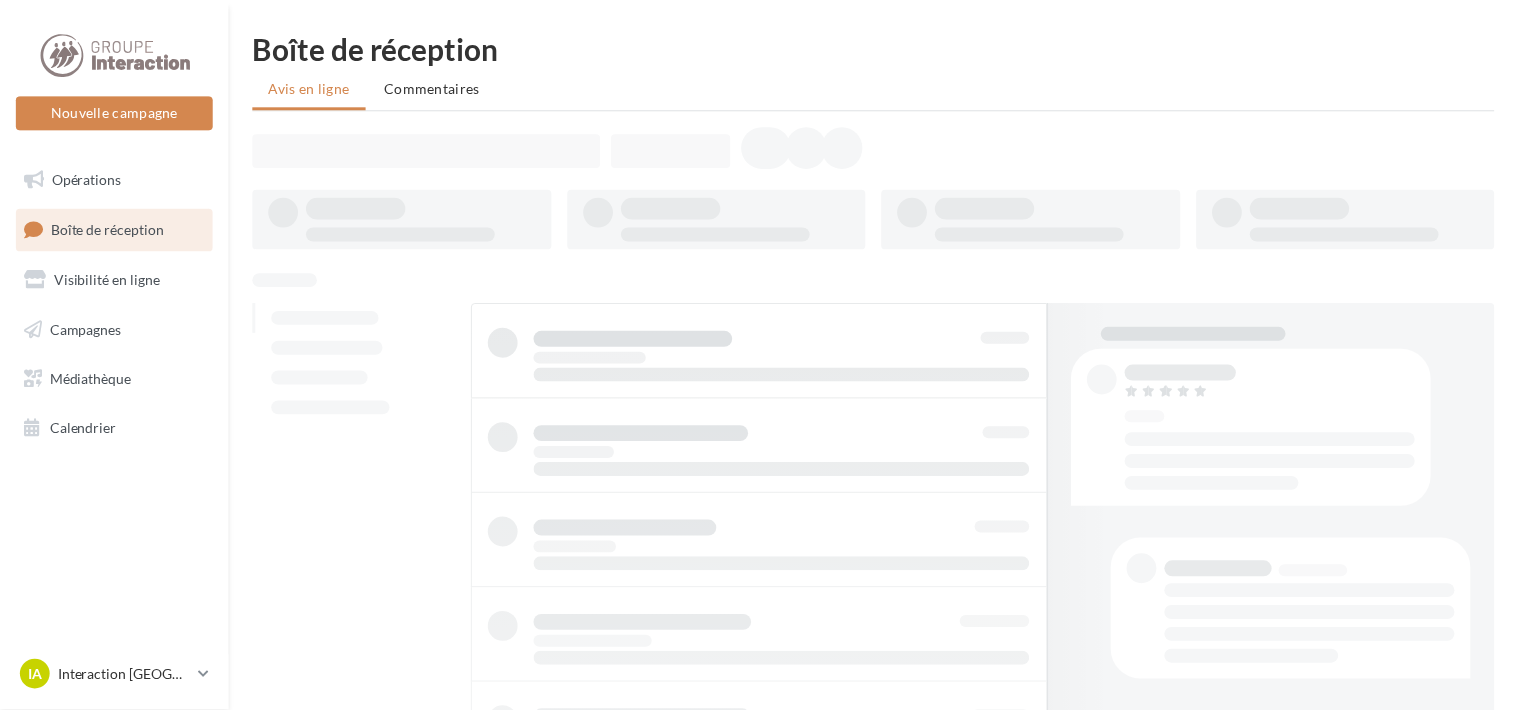 scroll, scrollTop: 0, scrollLeft: 0, axis: both 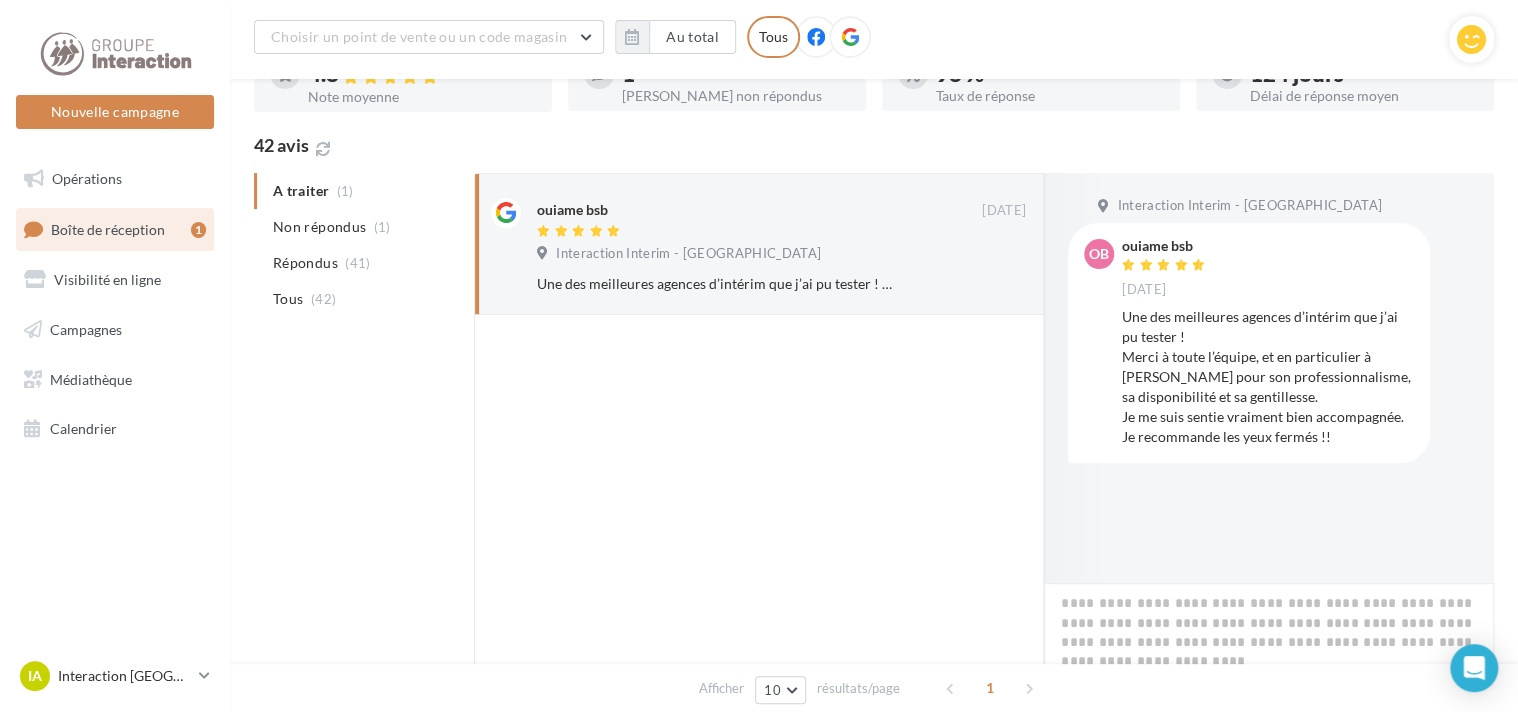 drag, startPoint x: 1516, startPoint y: 384, endPoint x: 1516, endPoint y: 401, distance: 17 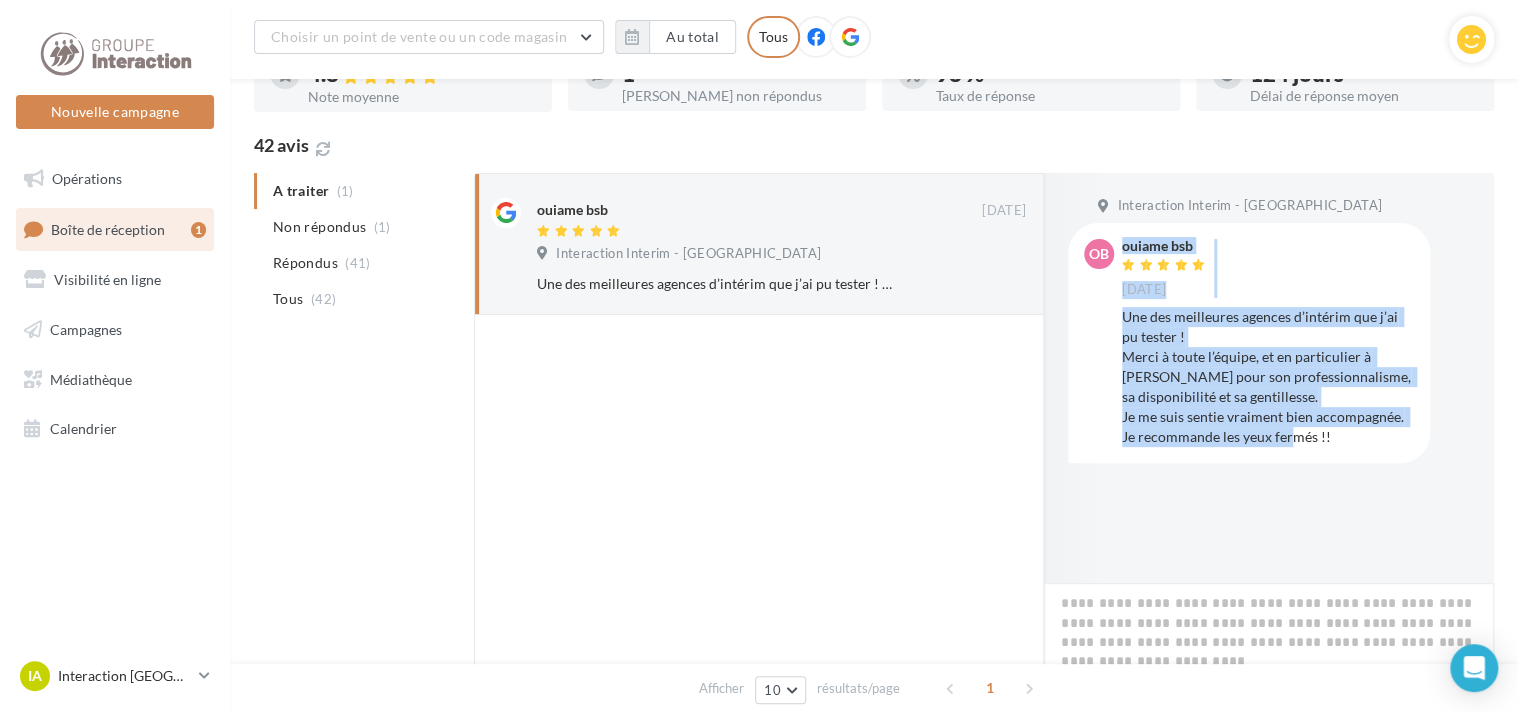 drag, startPoint x: 1284, startPoint y: 434, endPoint x: 1116, endPoint y: 313, distance: 207.03865 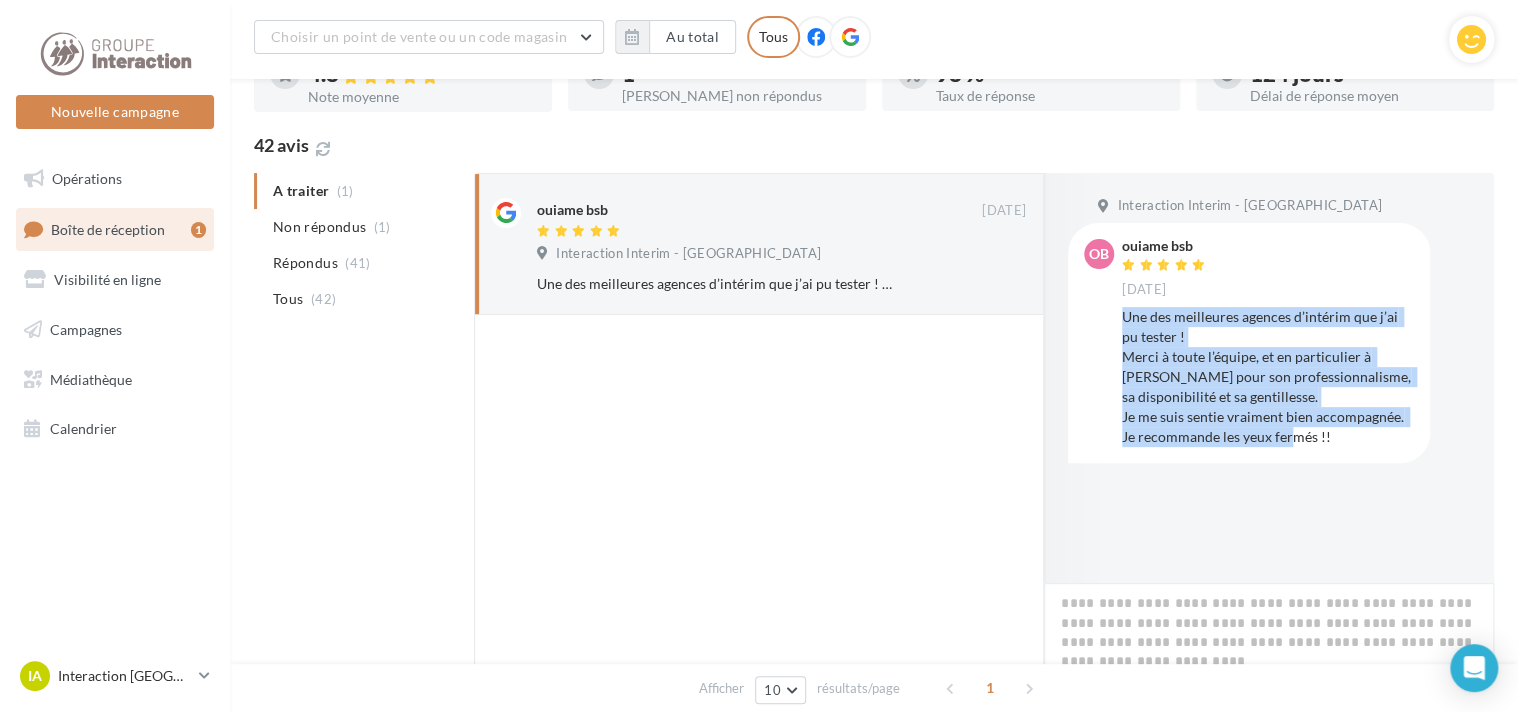 drag, startPoint x: 1338, startPoint y: 433, endPoint x: 1123, endPoint y: 324, distance: 241.05186 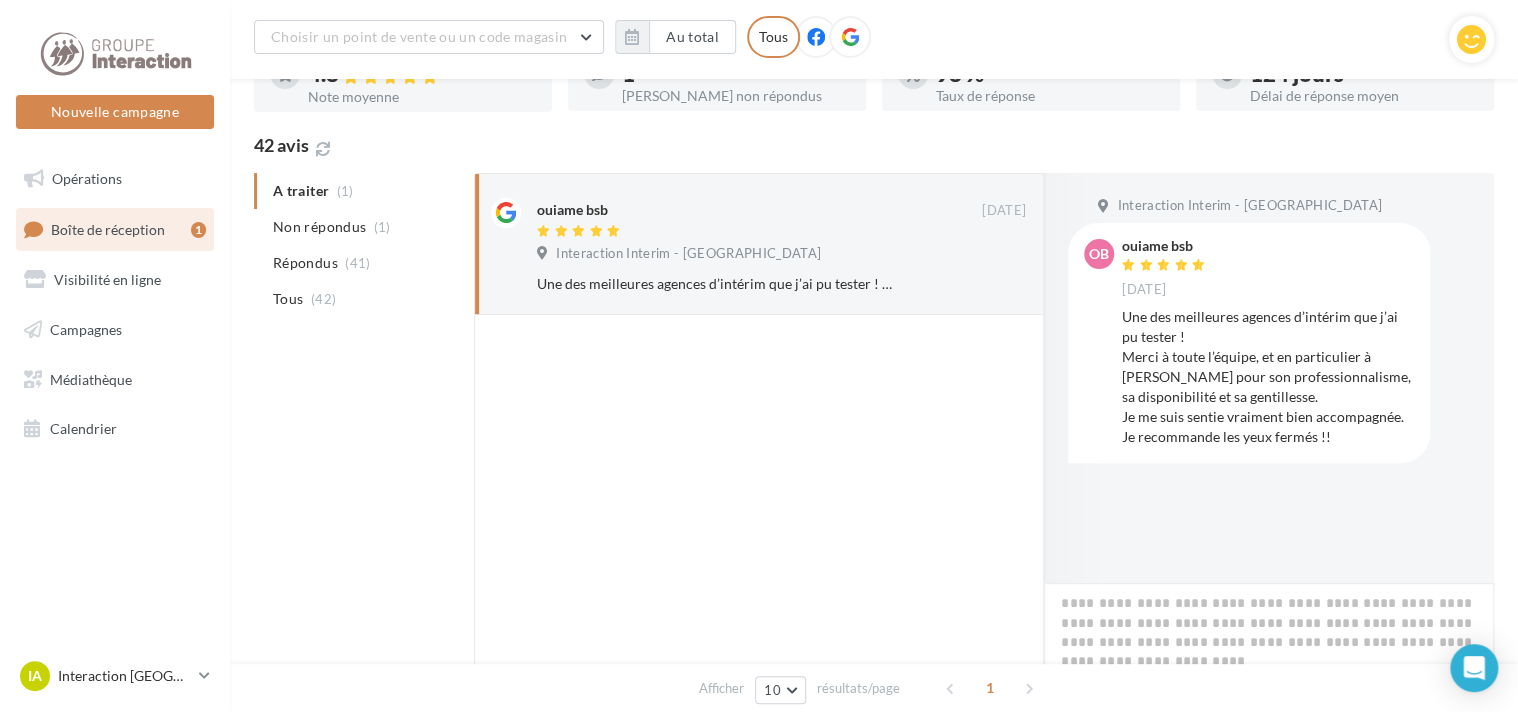 click at bounding box center [759, 537] 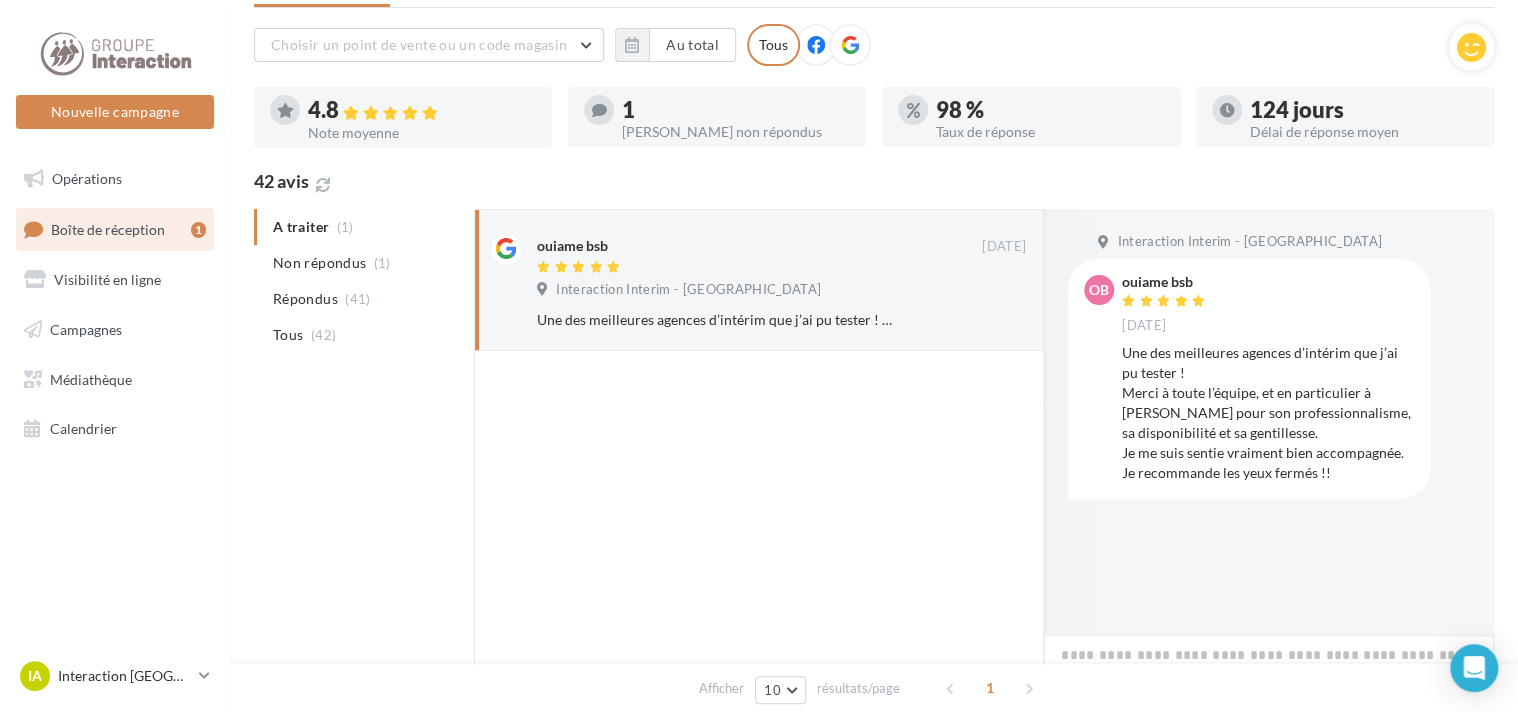 scroll, scrollTop: 83, scrollLeft: 0, axis: vertical 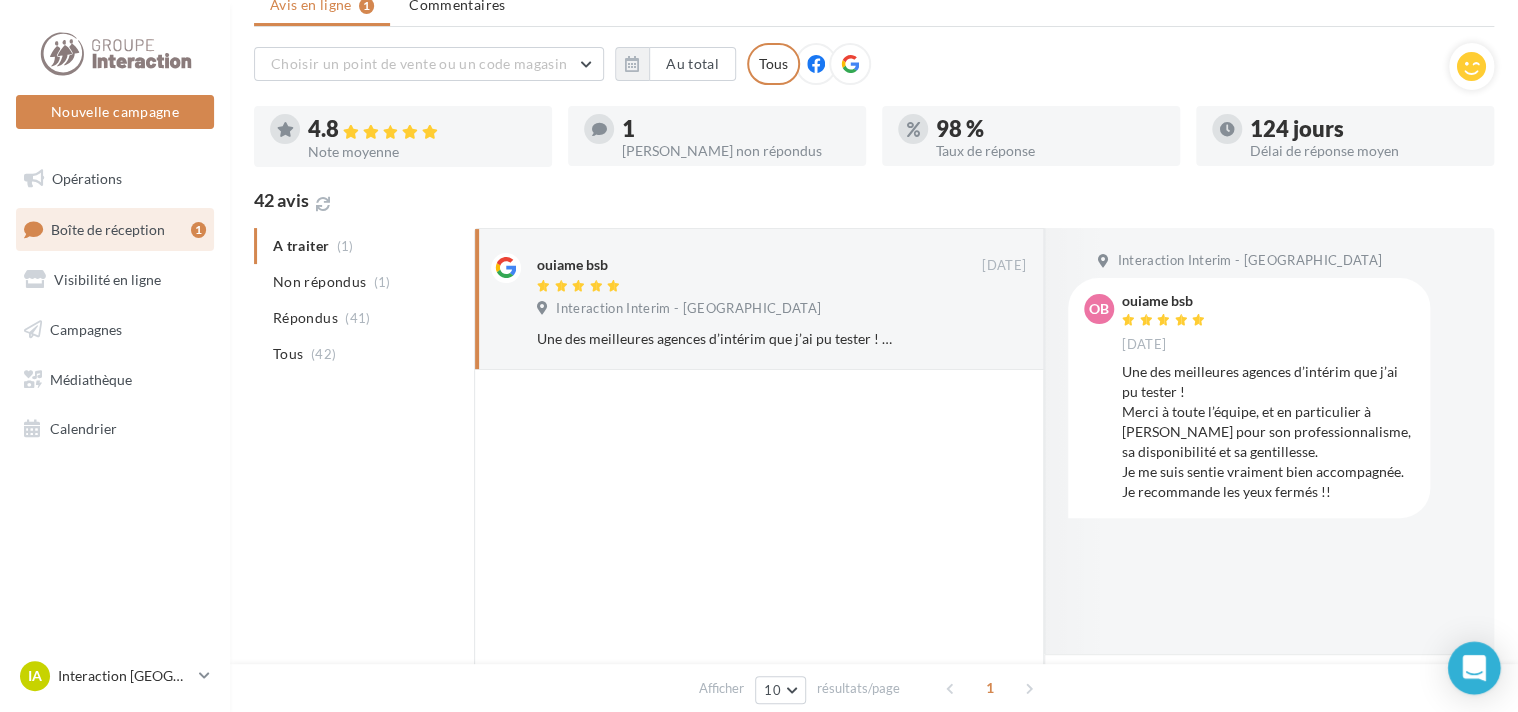 click 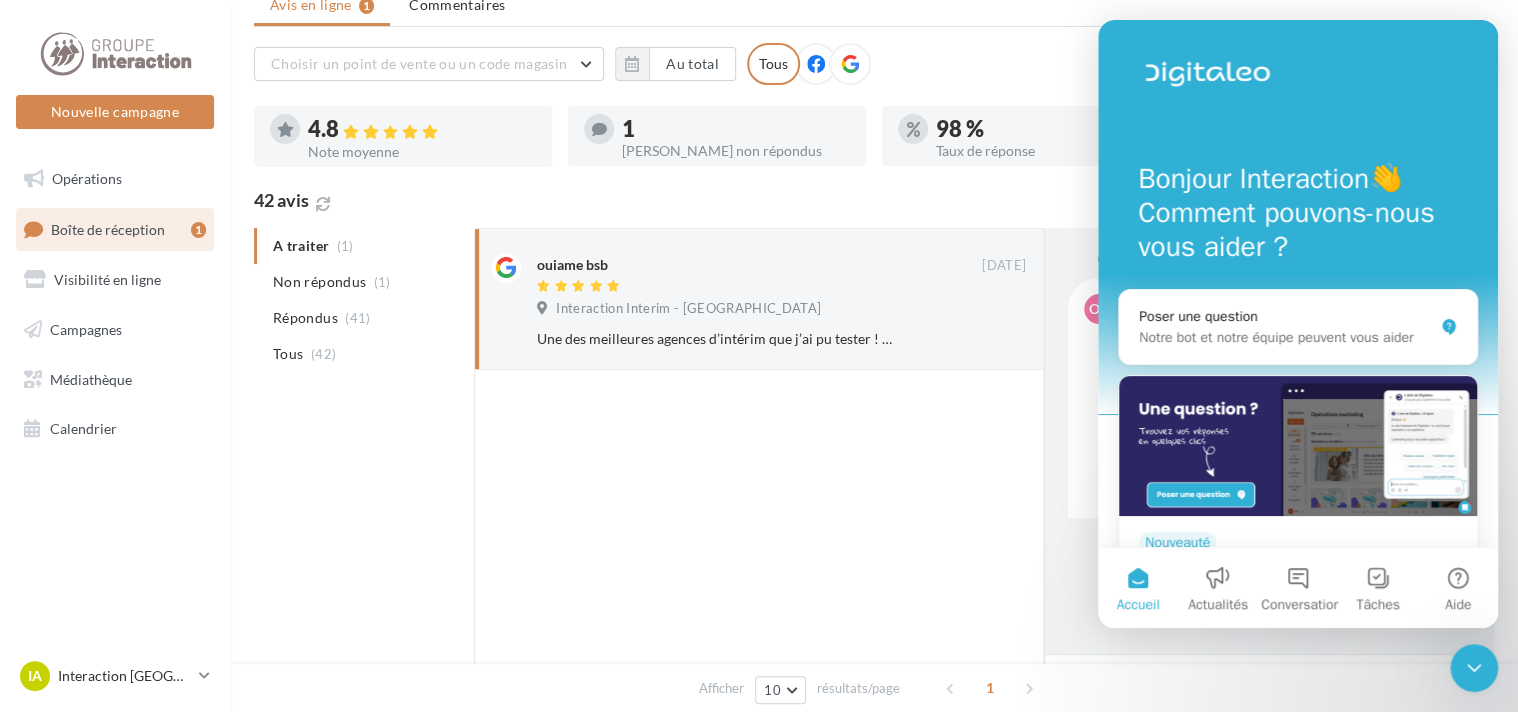 scroll, scrollTop: 0, scrollLeft: 0, axis: both 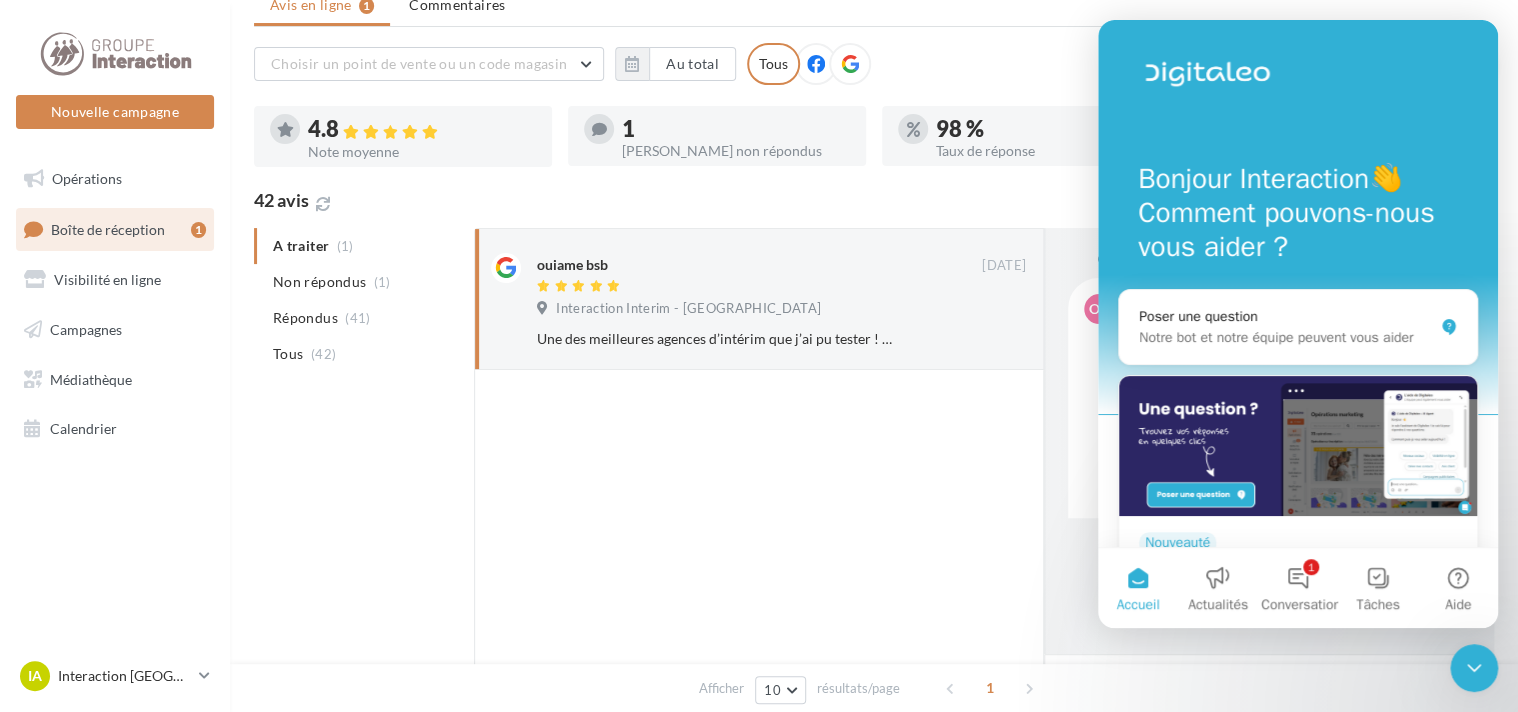 click at bounding box center [759, 600] 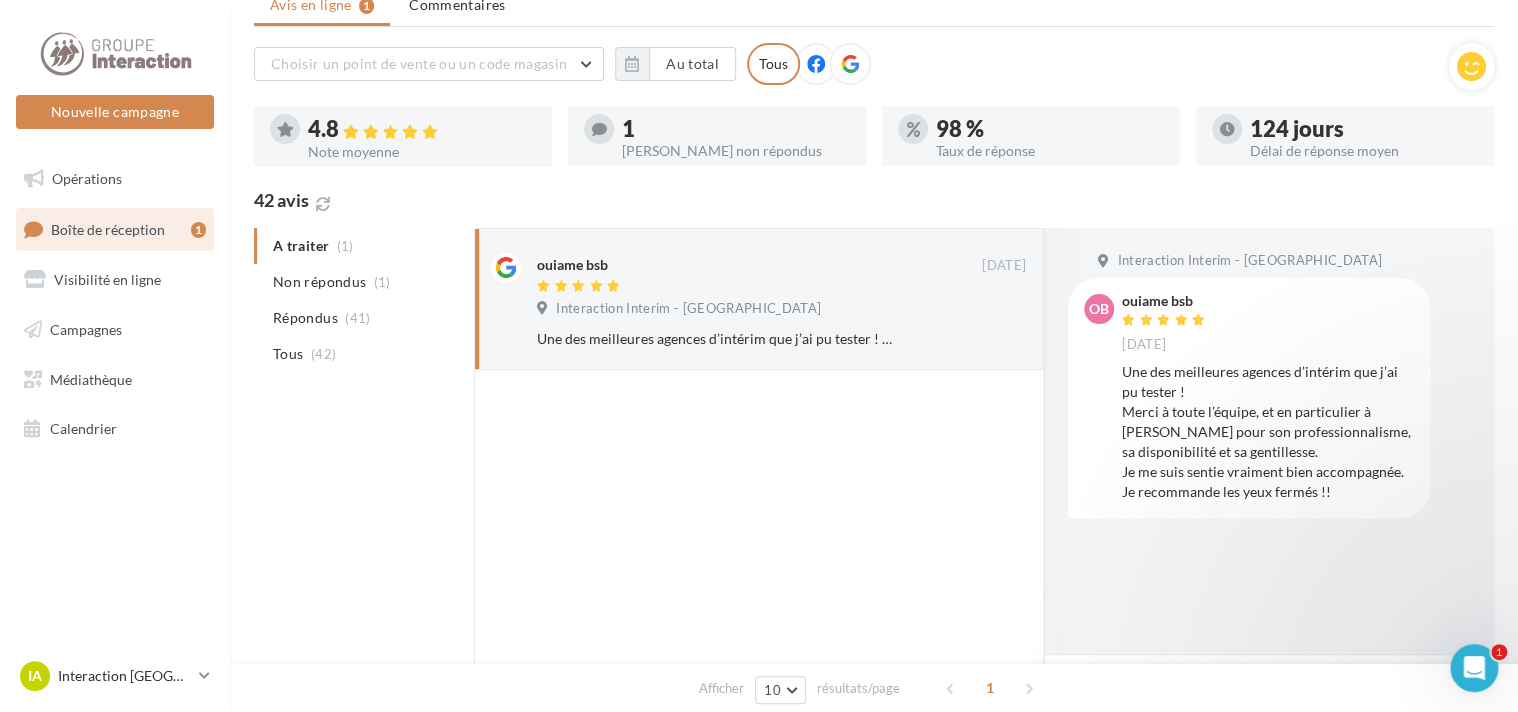 scroll, scrollTop: 0, scrollLeft: 0, axis: both 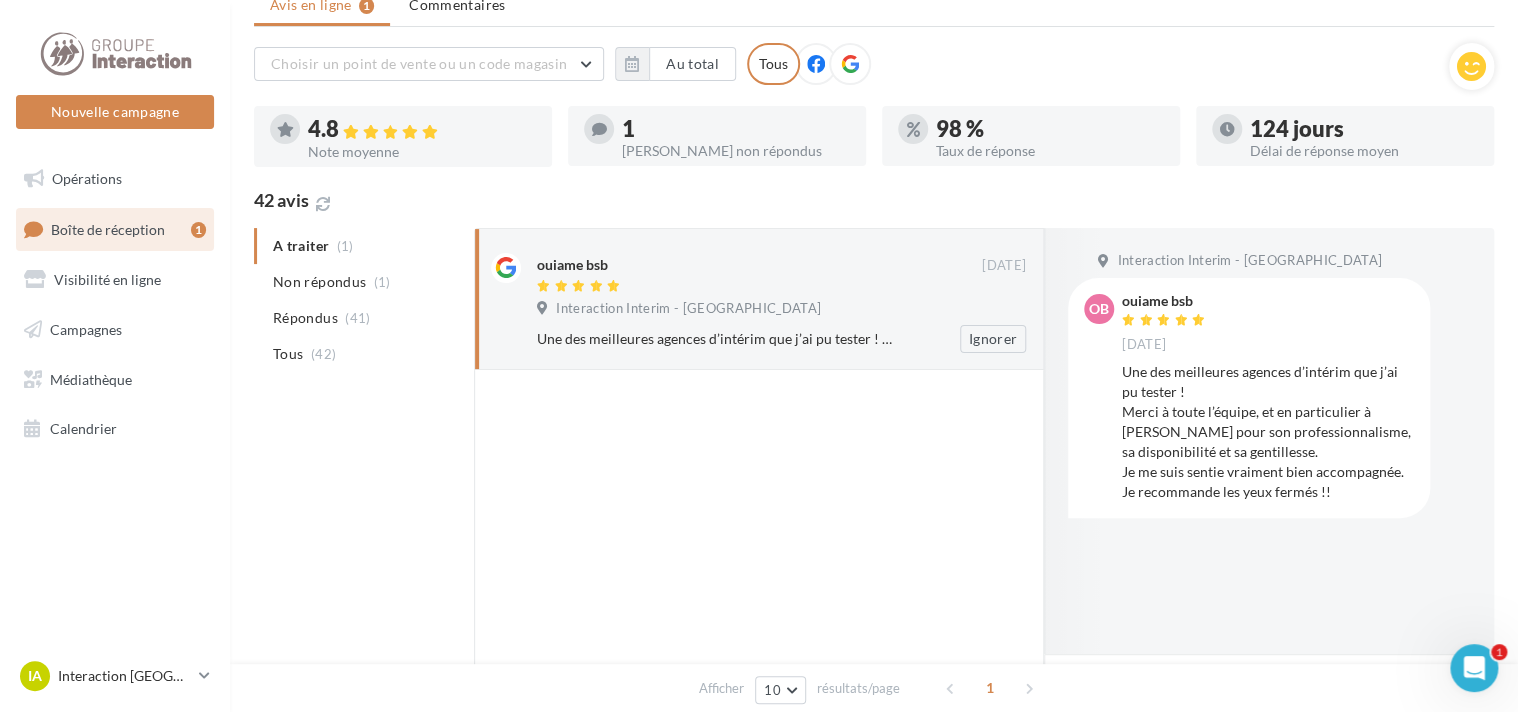 click on "Interaction Interim - Arras" at bounding box center (781, 311) 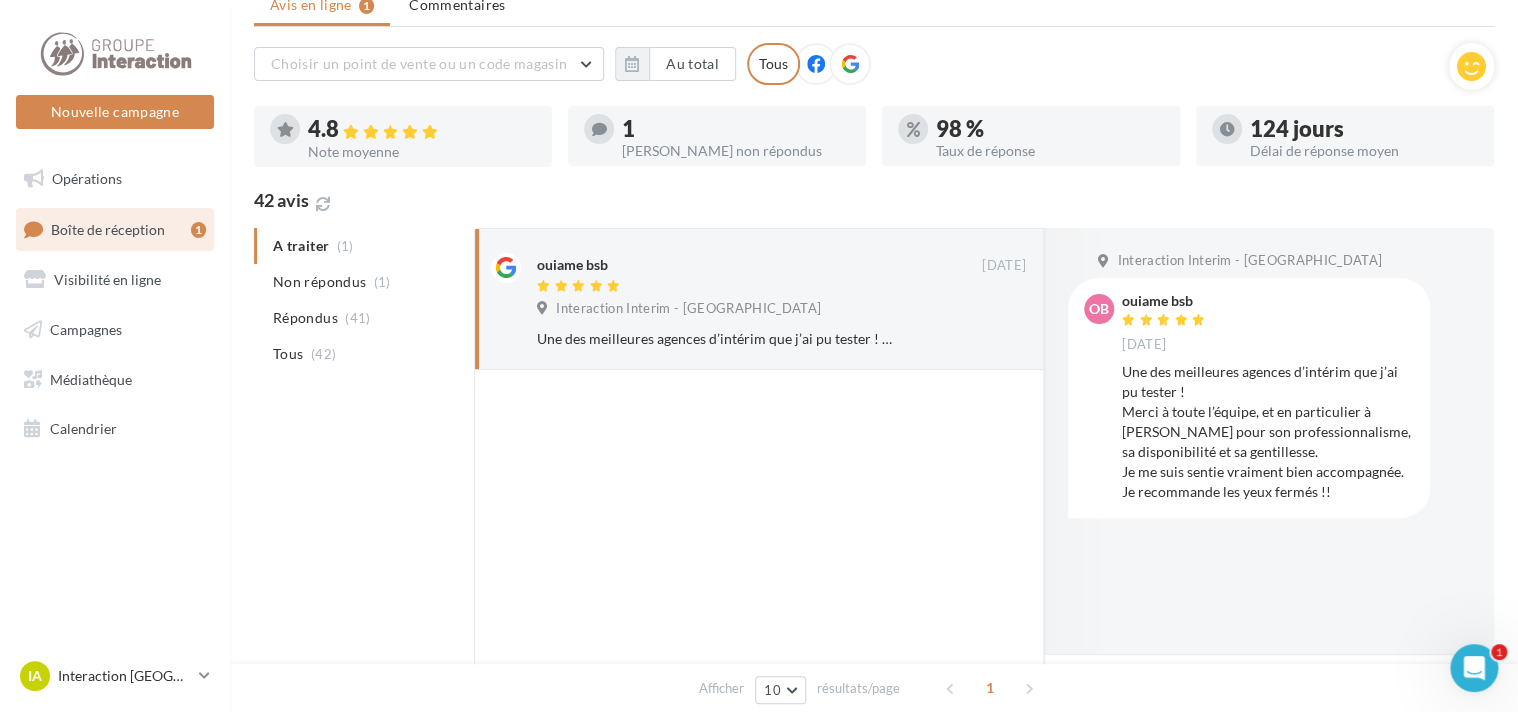 click at bounding box center (1108, 441) 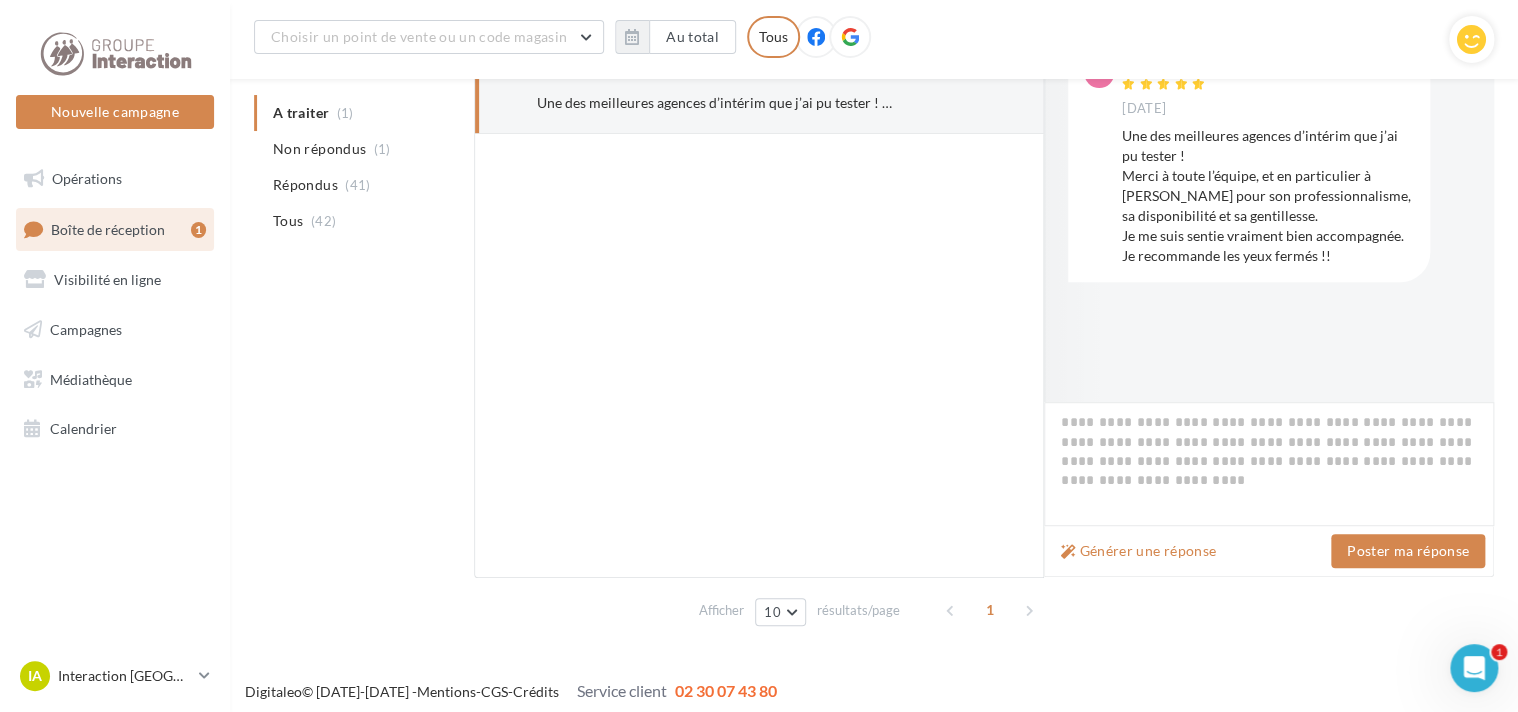 scroll, scrollTop: 341, scrollLeft: 0, axis: vertical 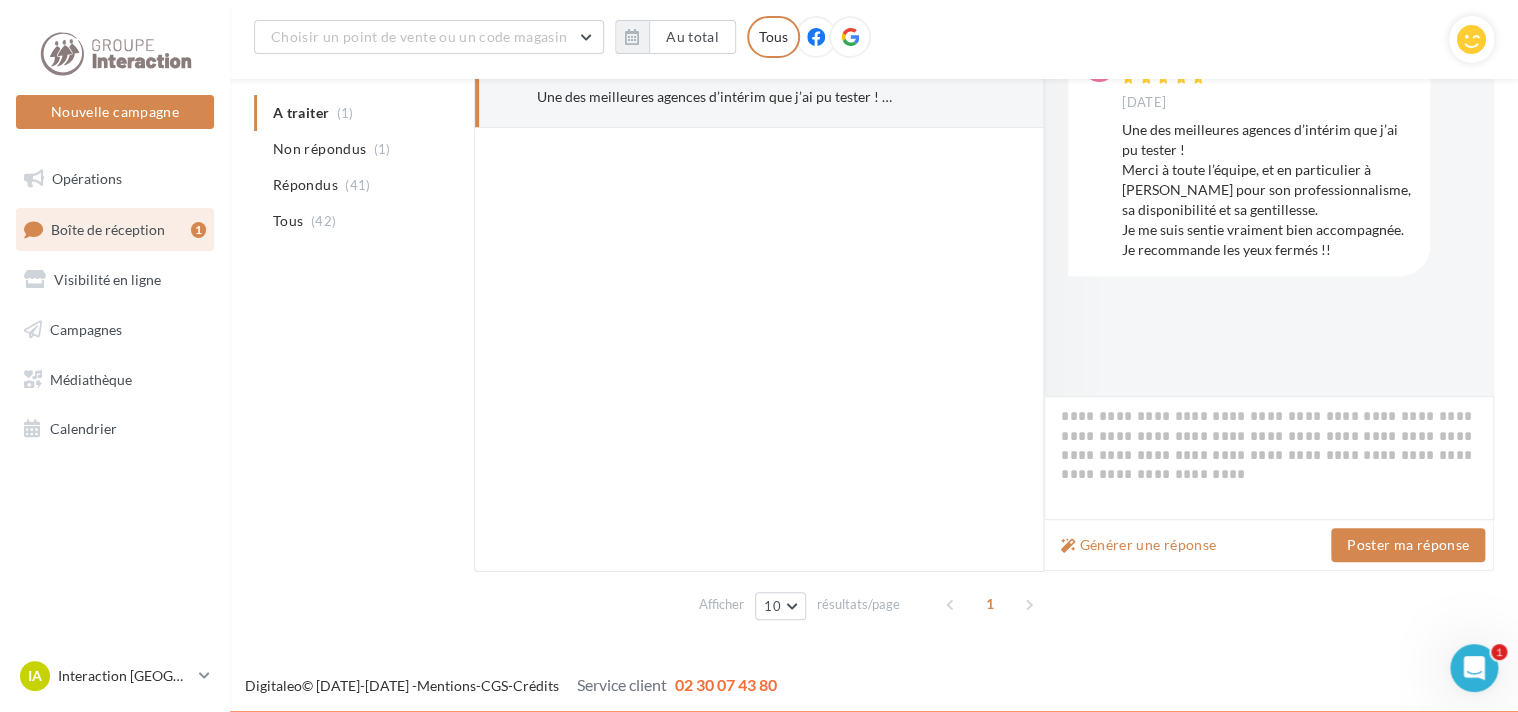 click on "Générer une réponse" at bounding box center (1192, 545) 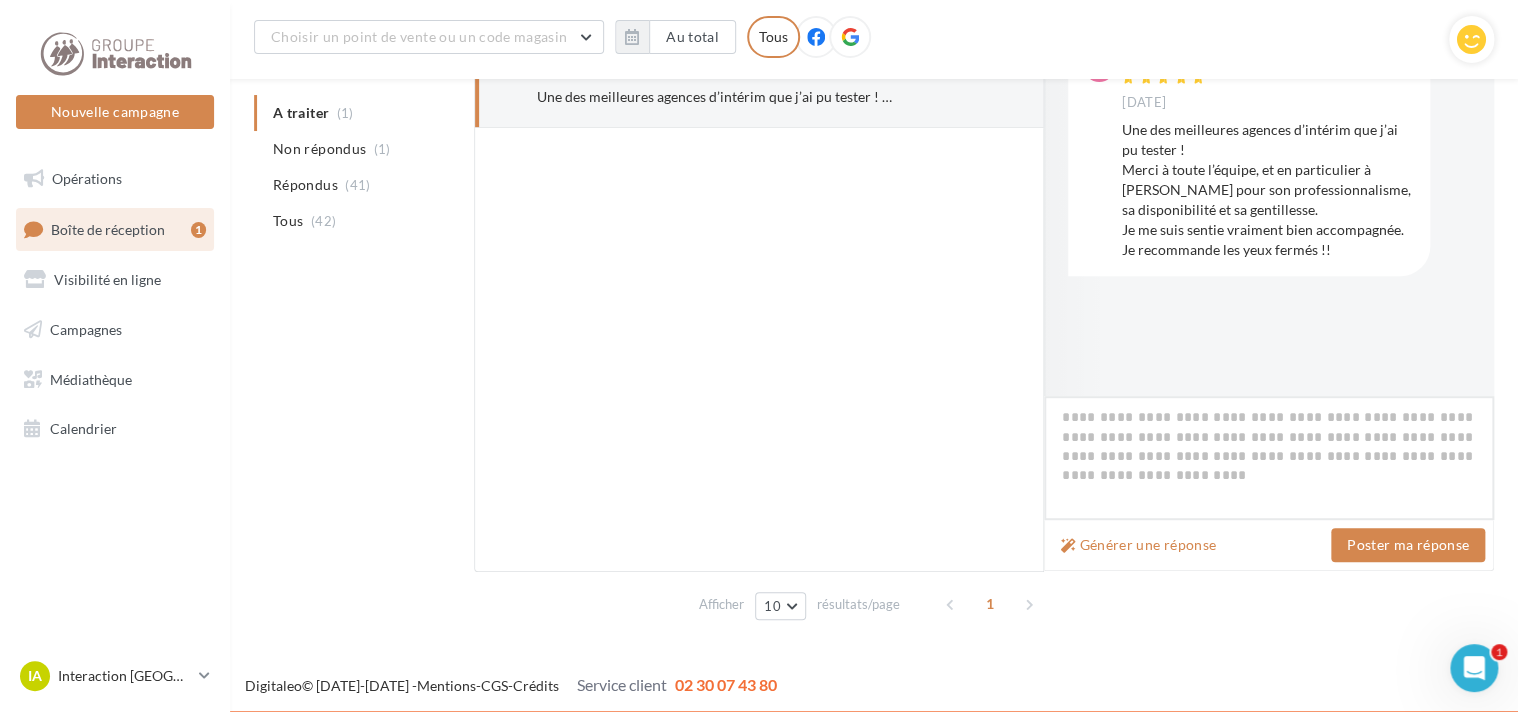 click at bounding box center [1269, 458] 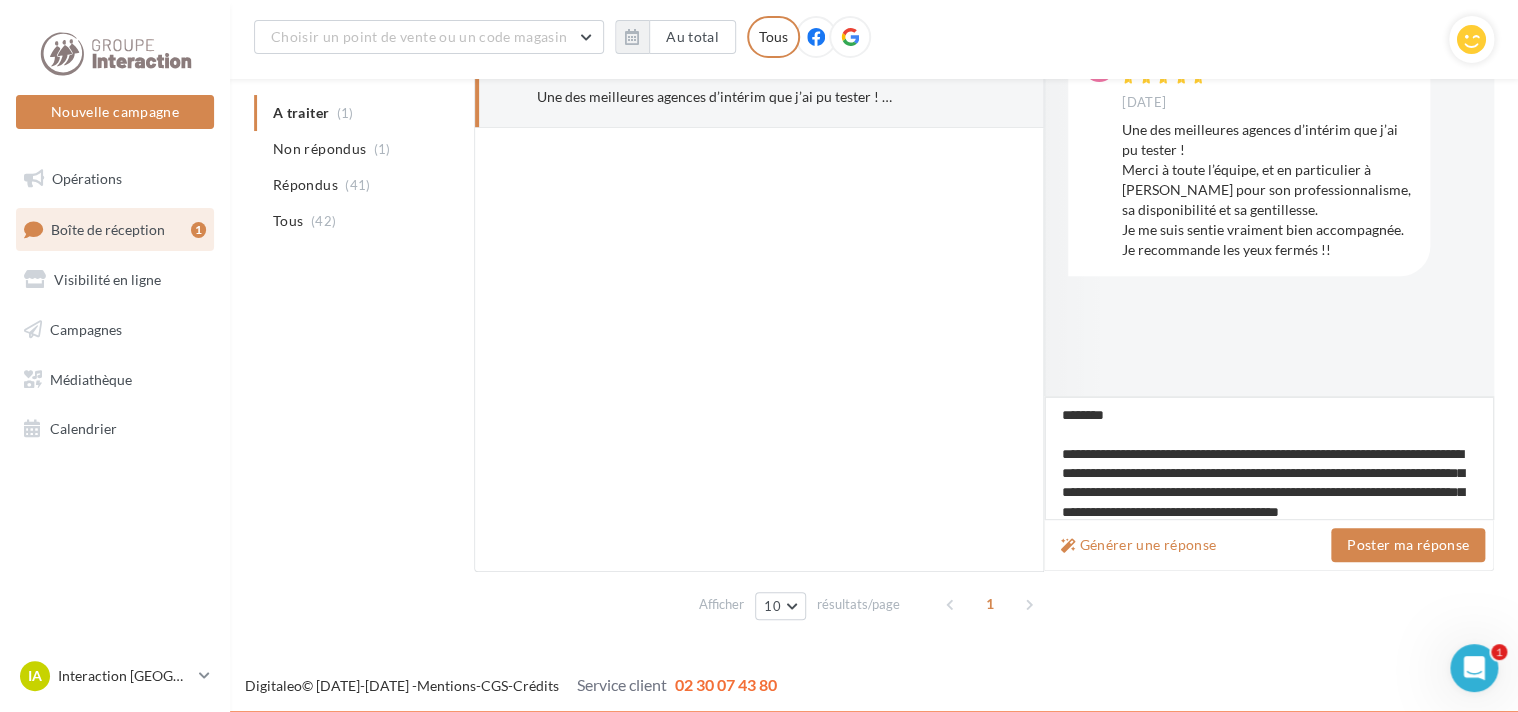 scroll, scrollTop: 97, scrollLeft: 0, axis: vertical 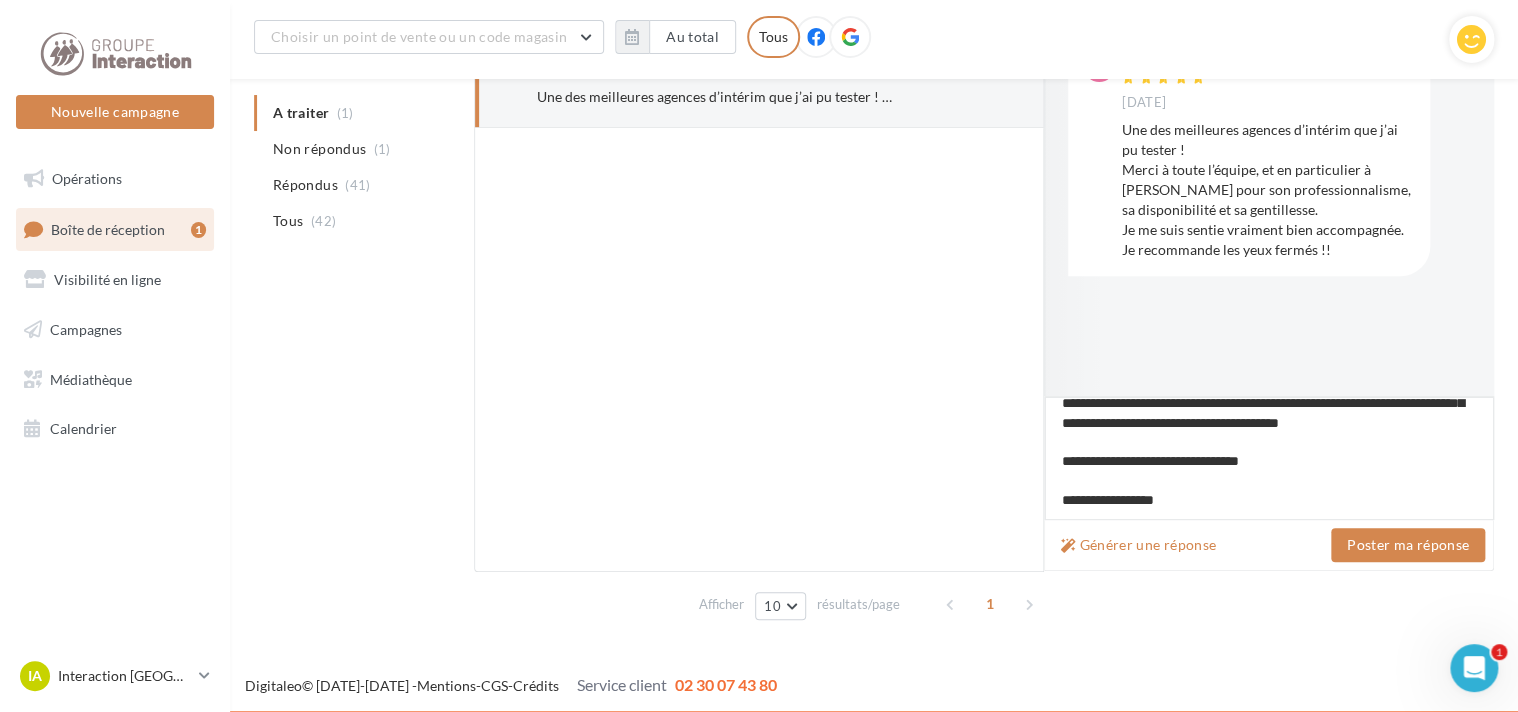 type on "**********" 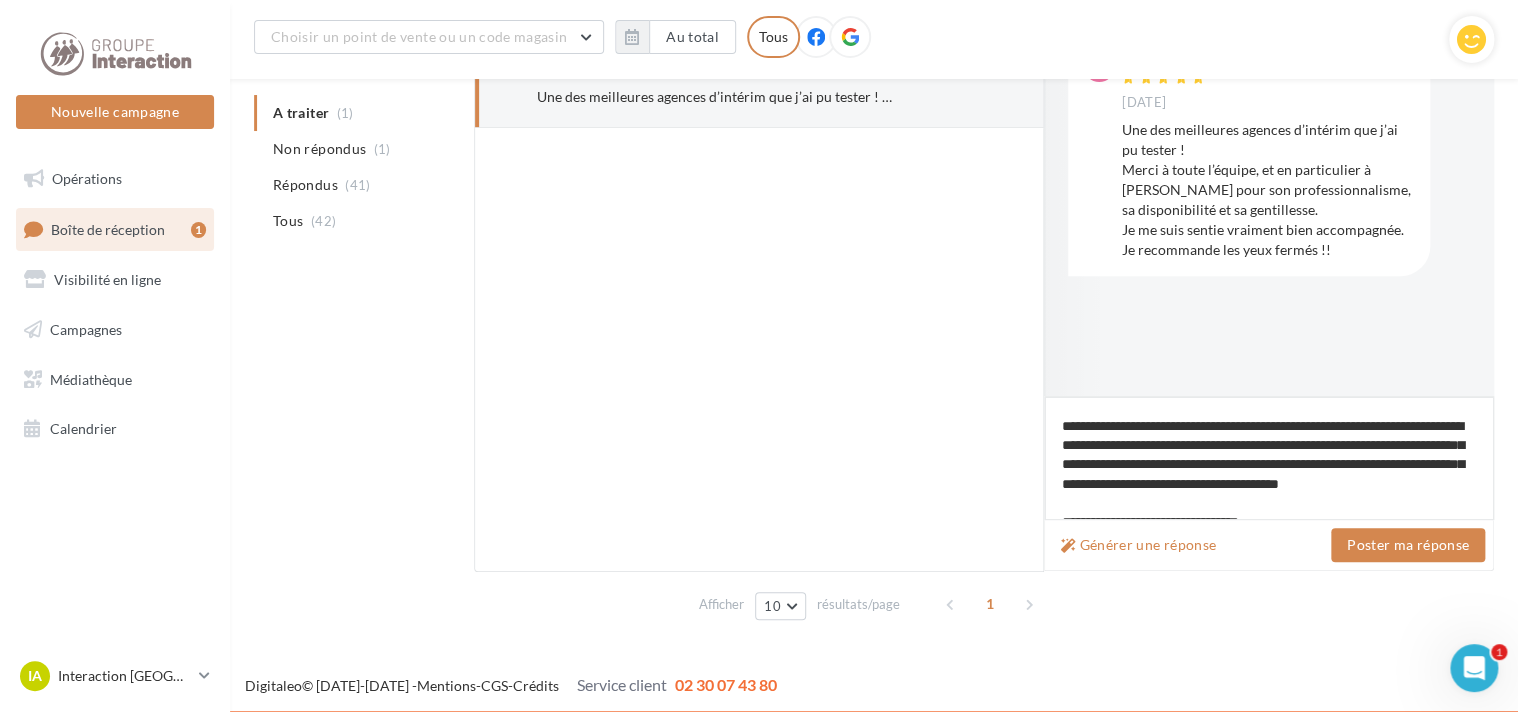 scroll, scrollTop: 0, scrollLeft: 0, axis: both 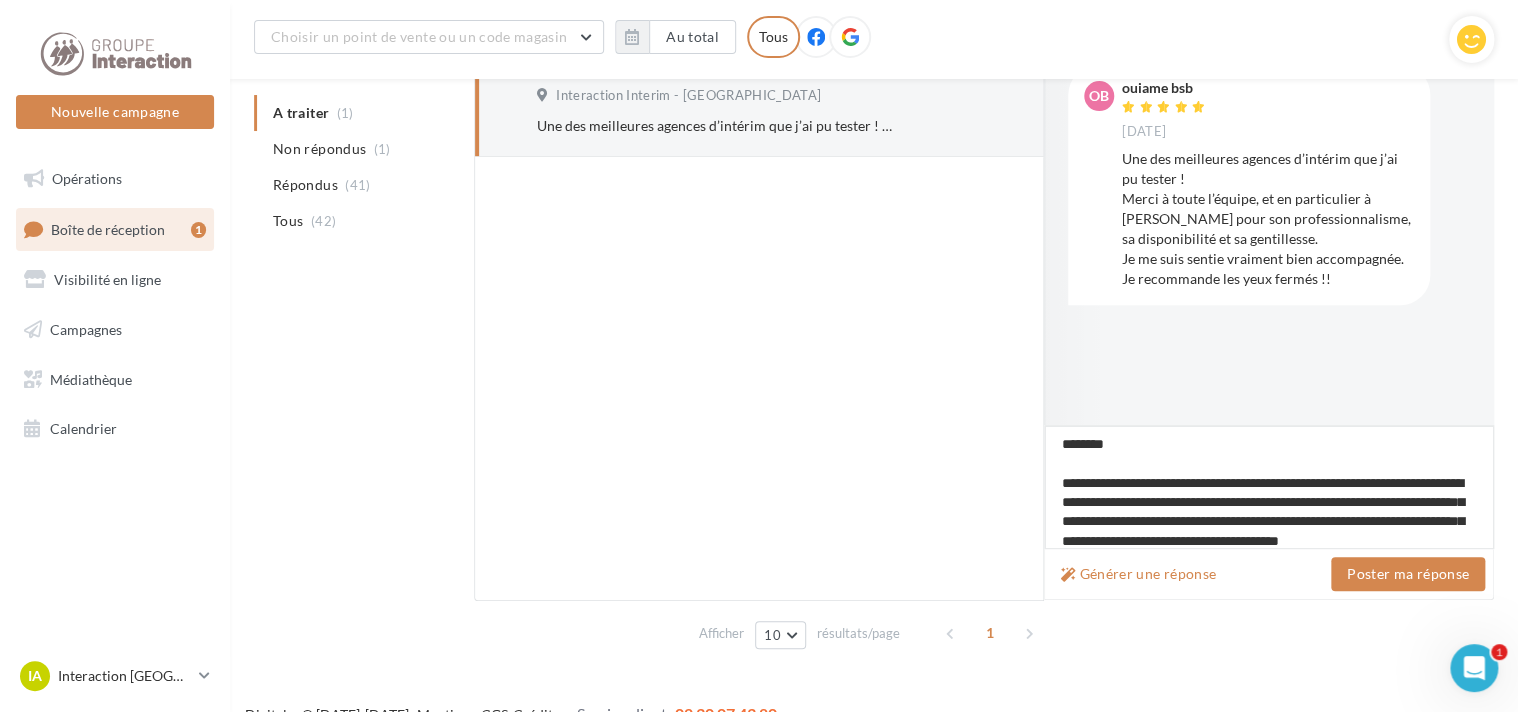 click on "**********" at bounding box center [1269, 487] 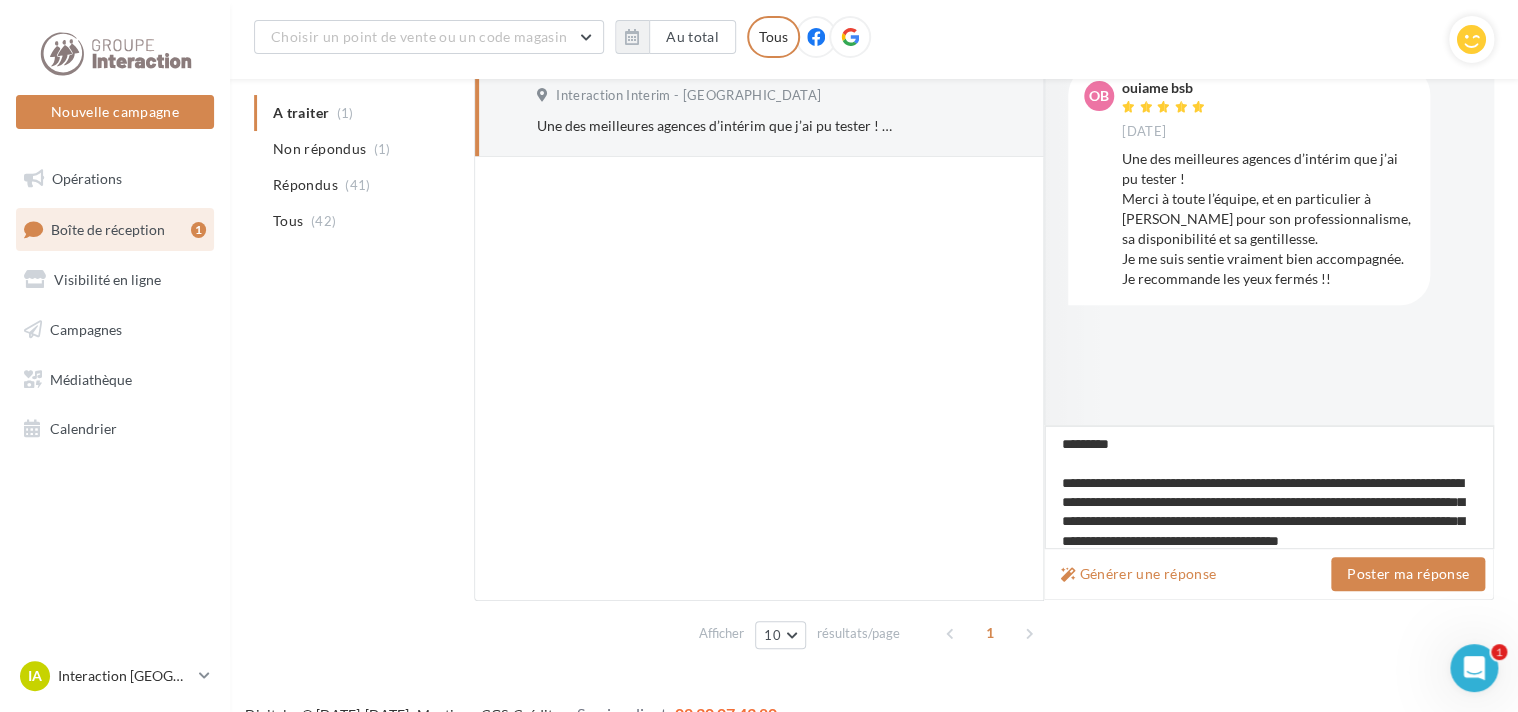 type on "**********" 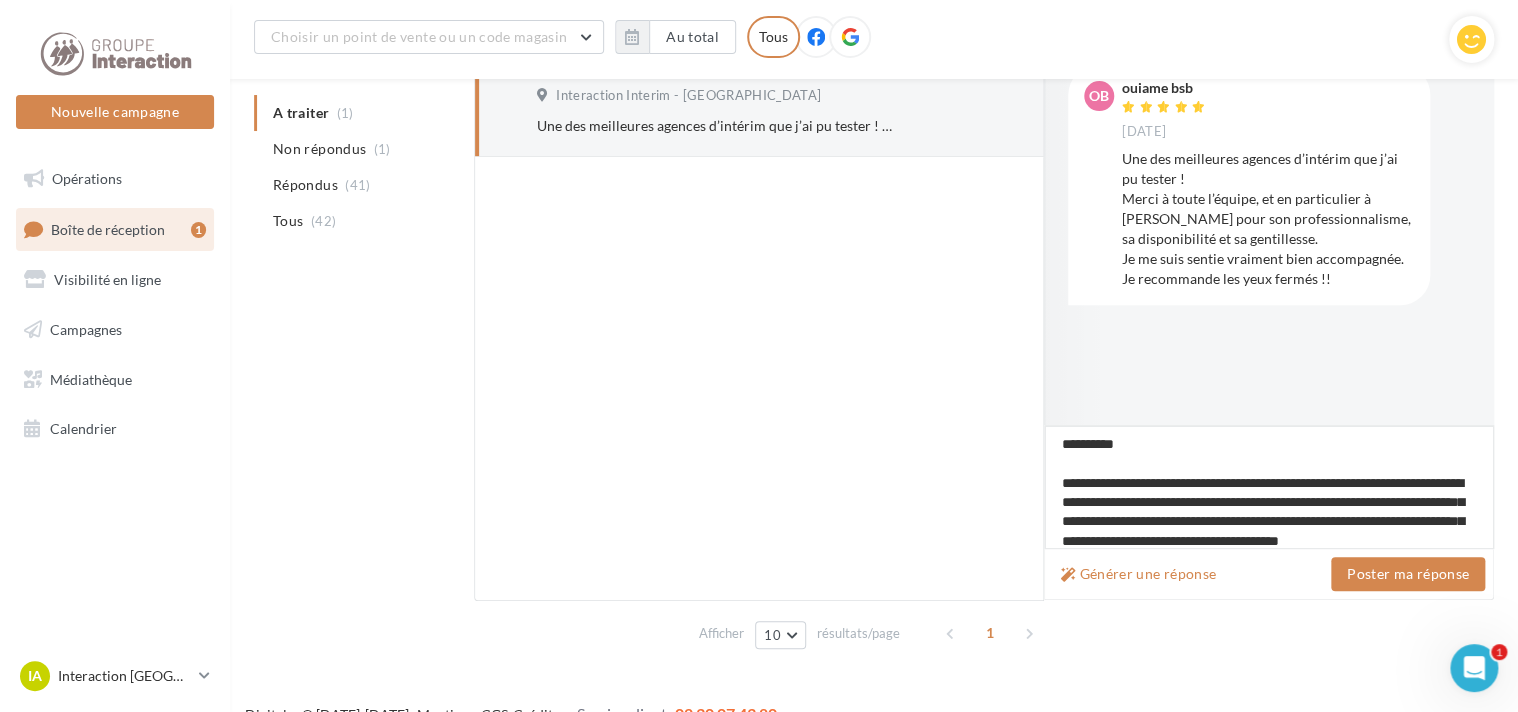 type on "**********" 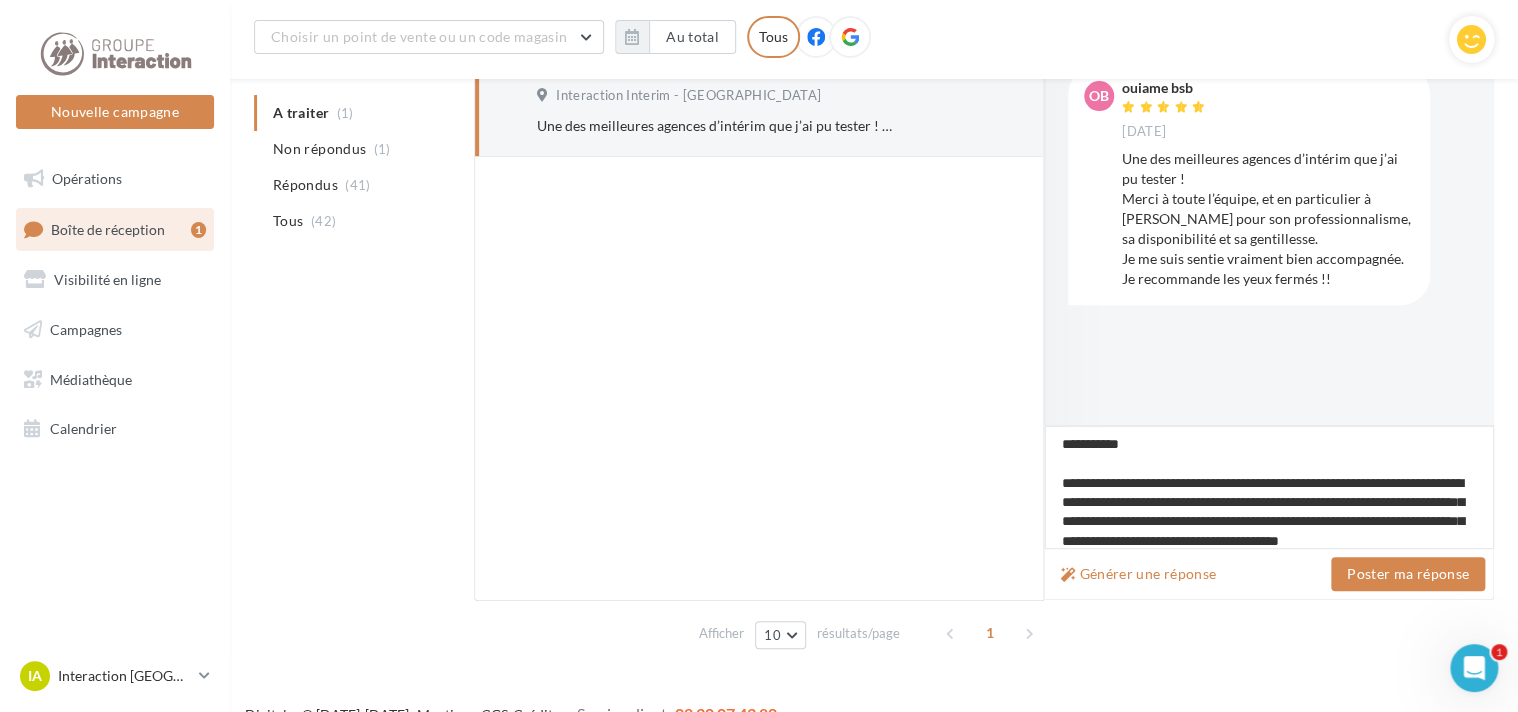type on "**********" 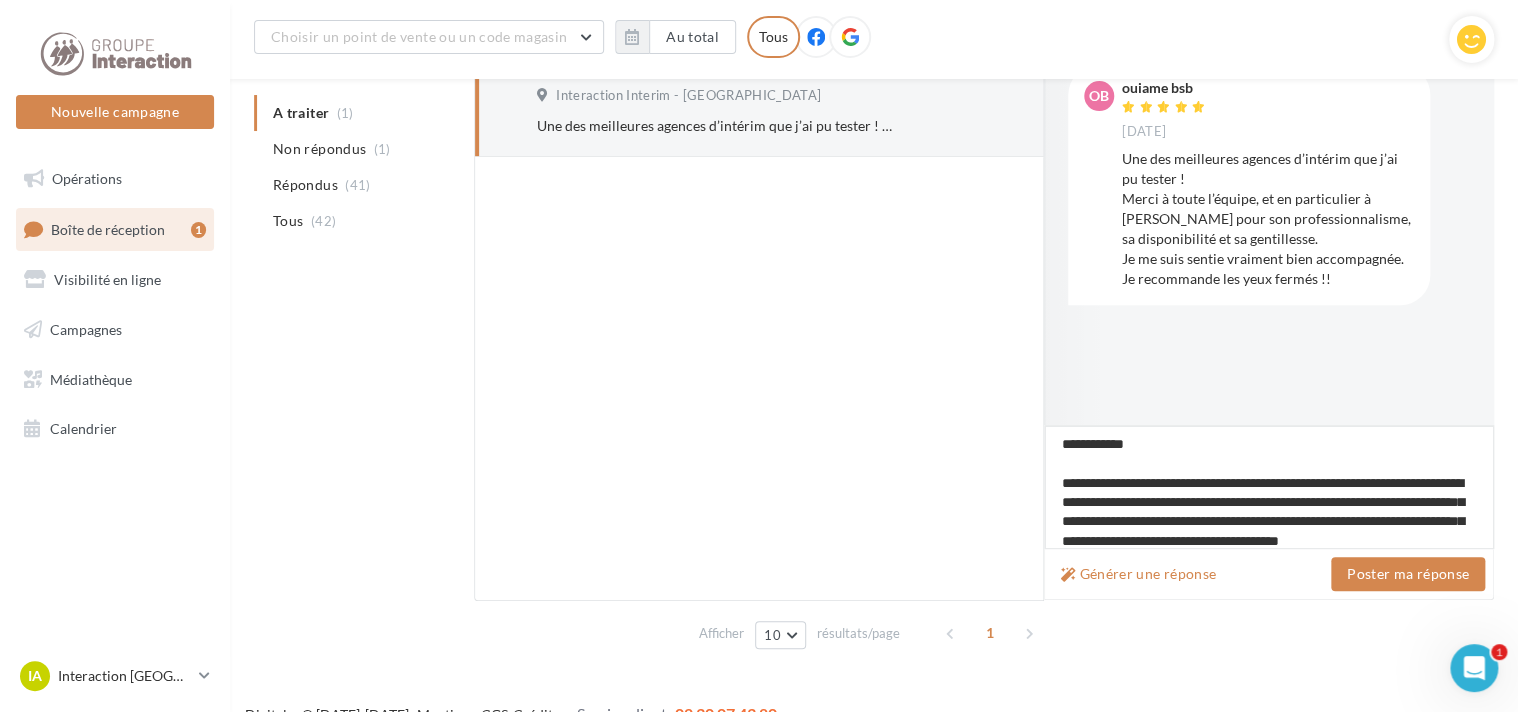 type on "**********" 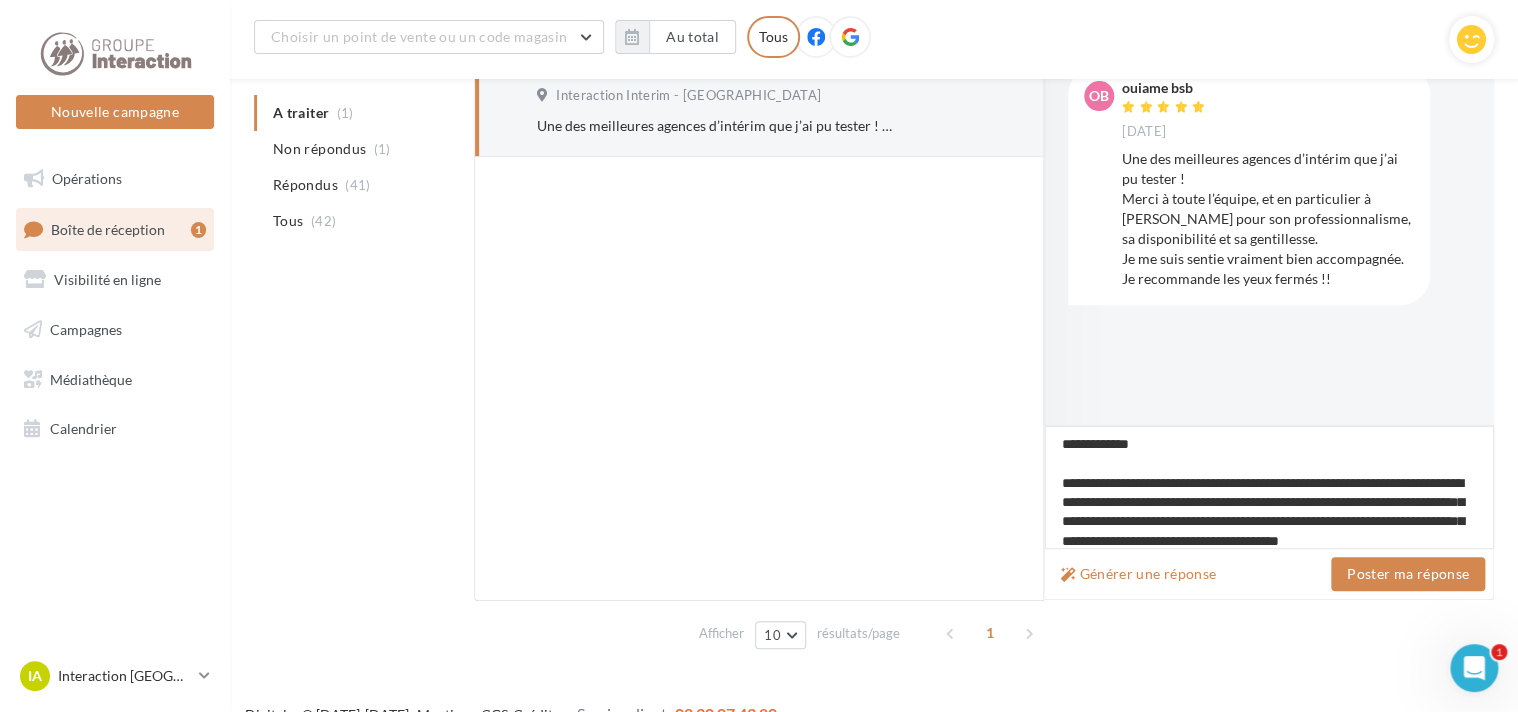 type on "**********" 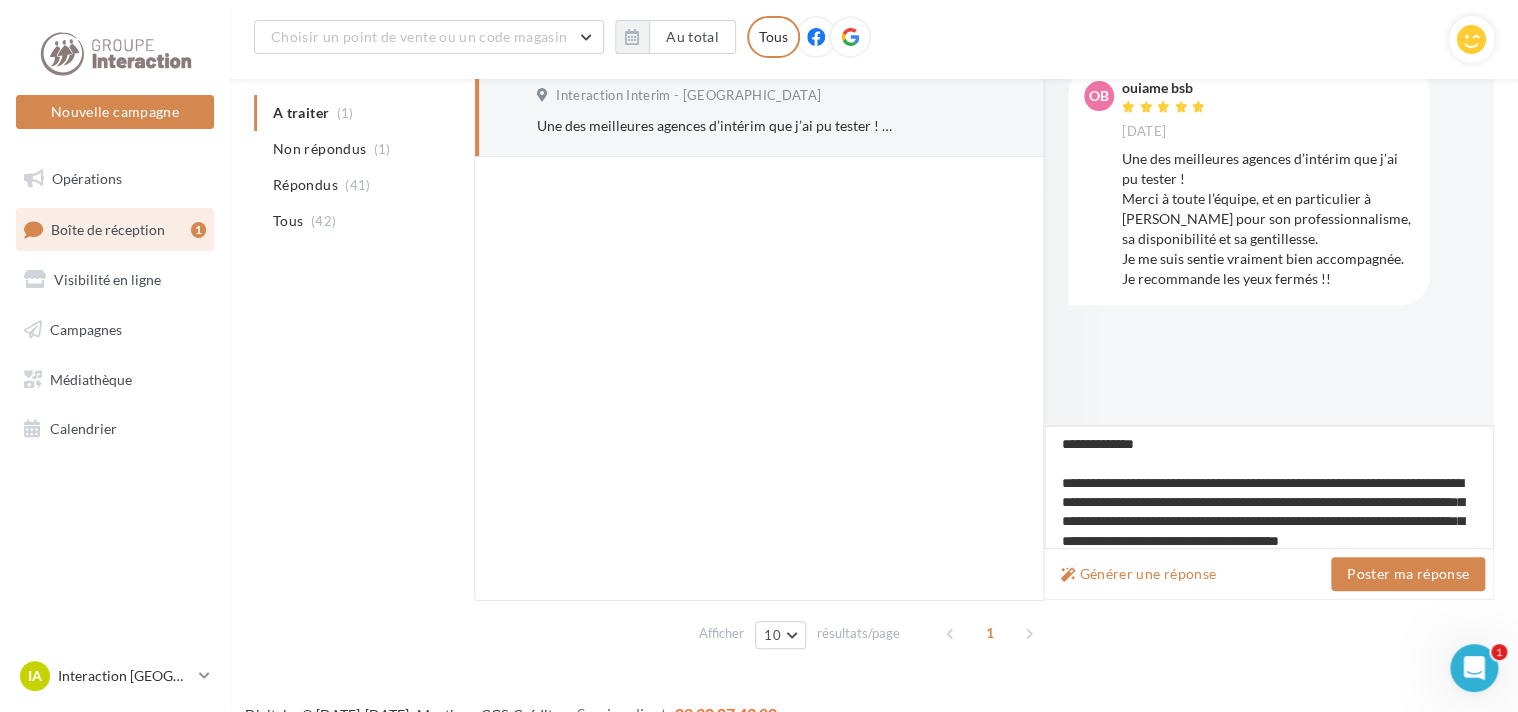 type on "**********" 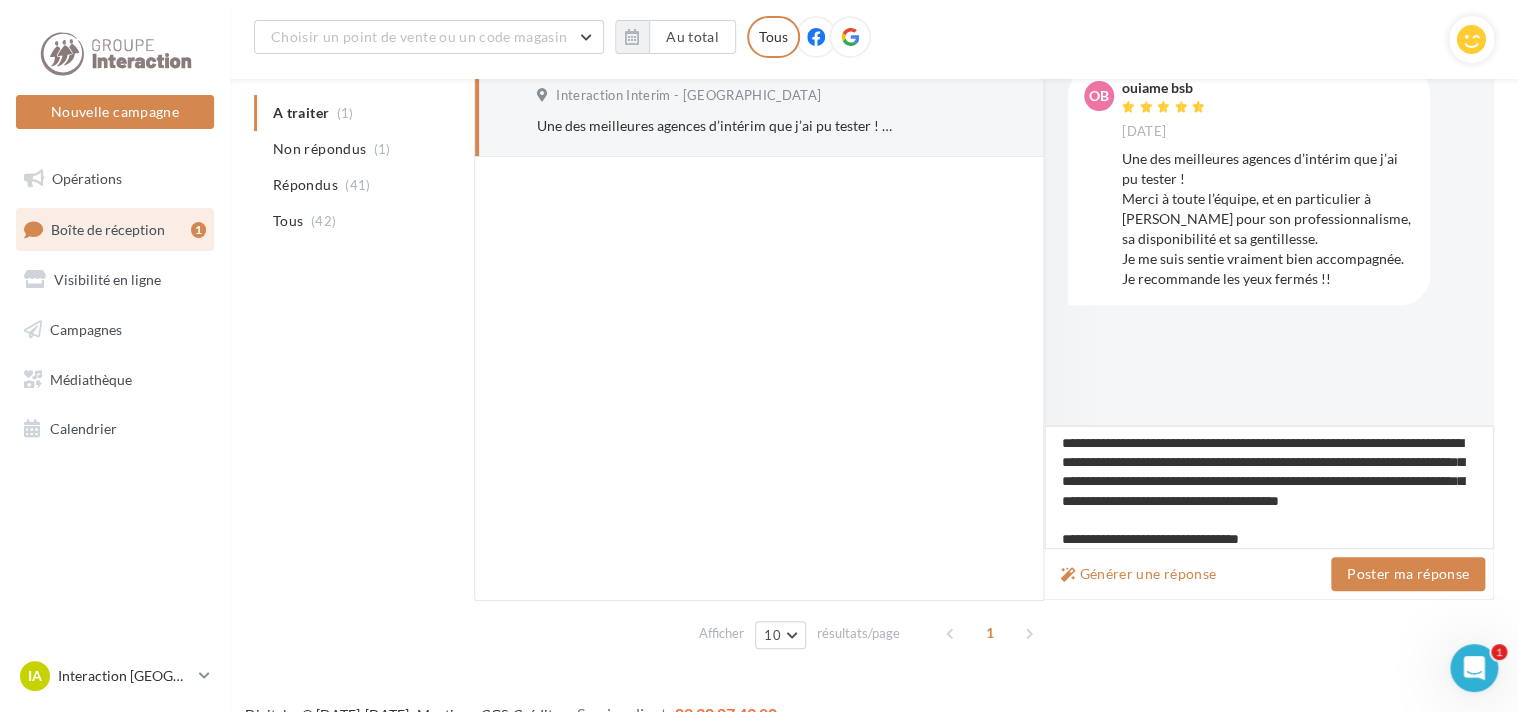 scroll, scrollTop: 80, scrollLeft: 0, axis: vertical 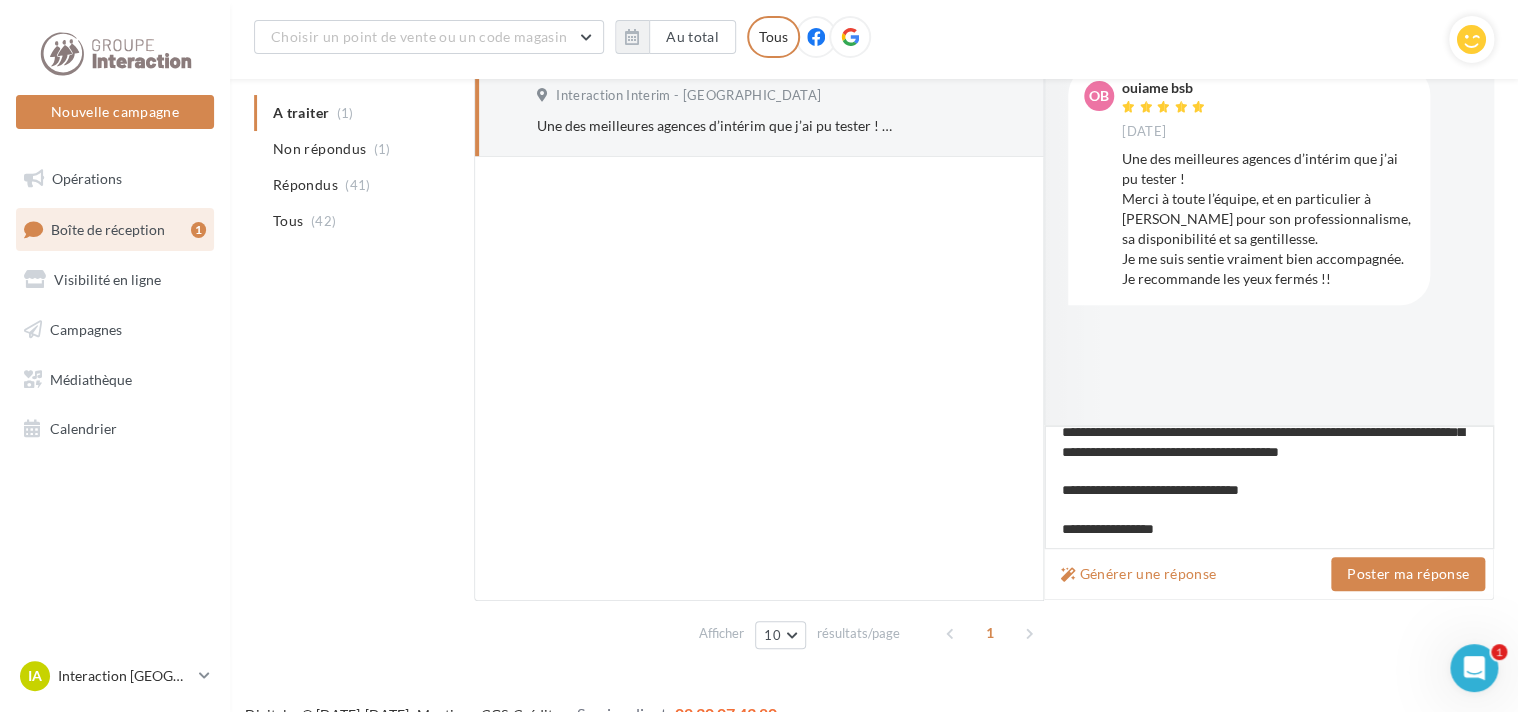 click on "**********" at bounding box center [1269, 487] 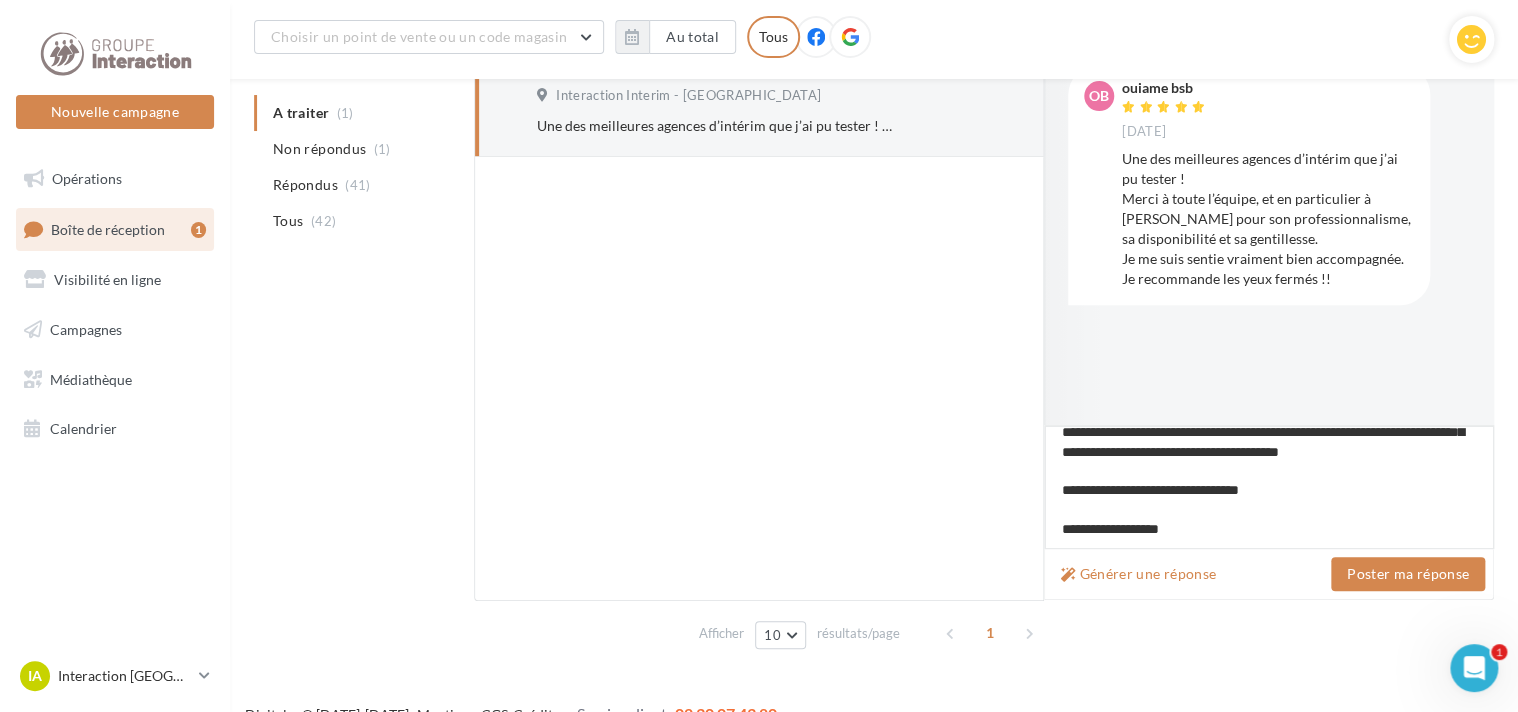 scroll, scrollTop: 116, scrollLeft: 0, axis: vertical 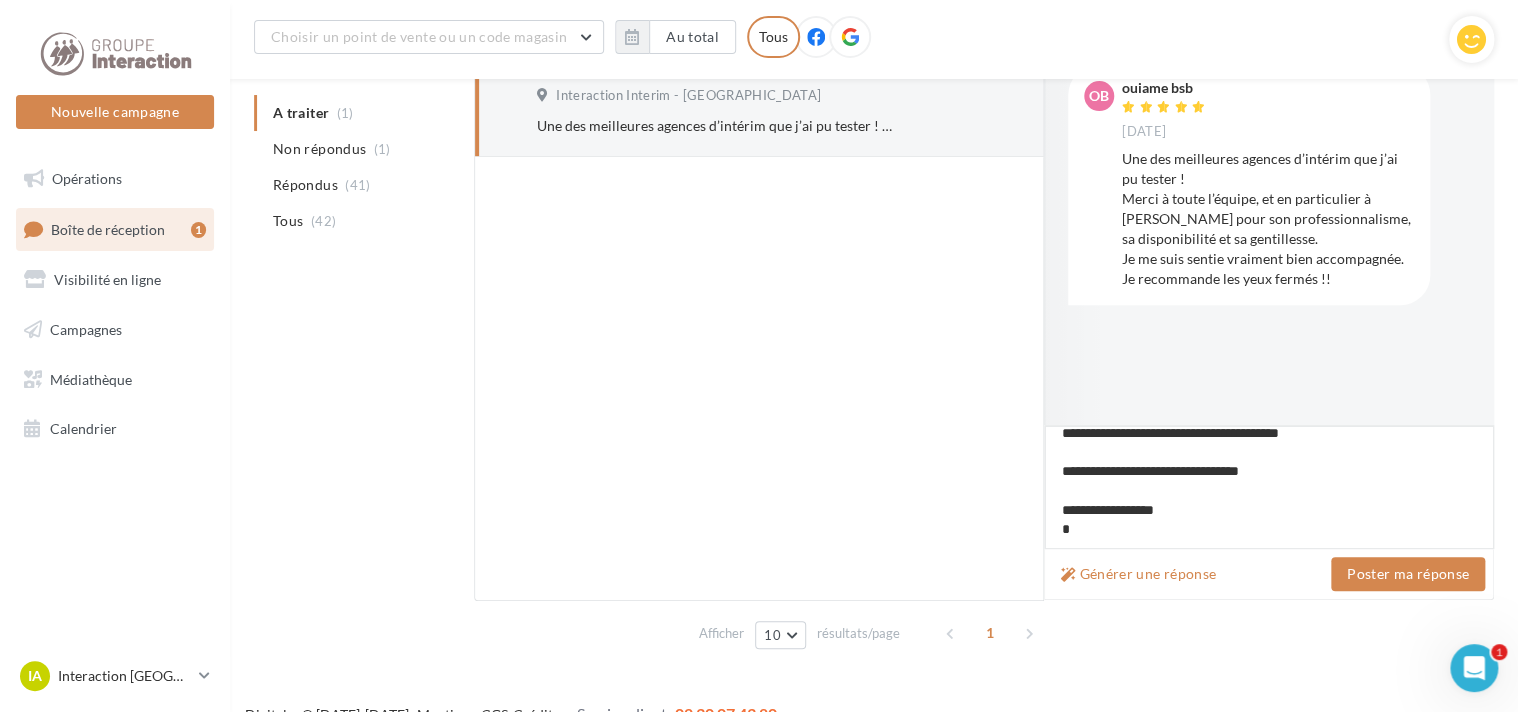 type on "**********" 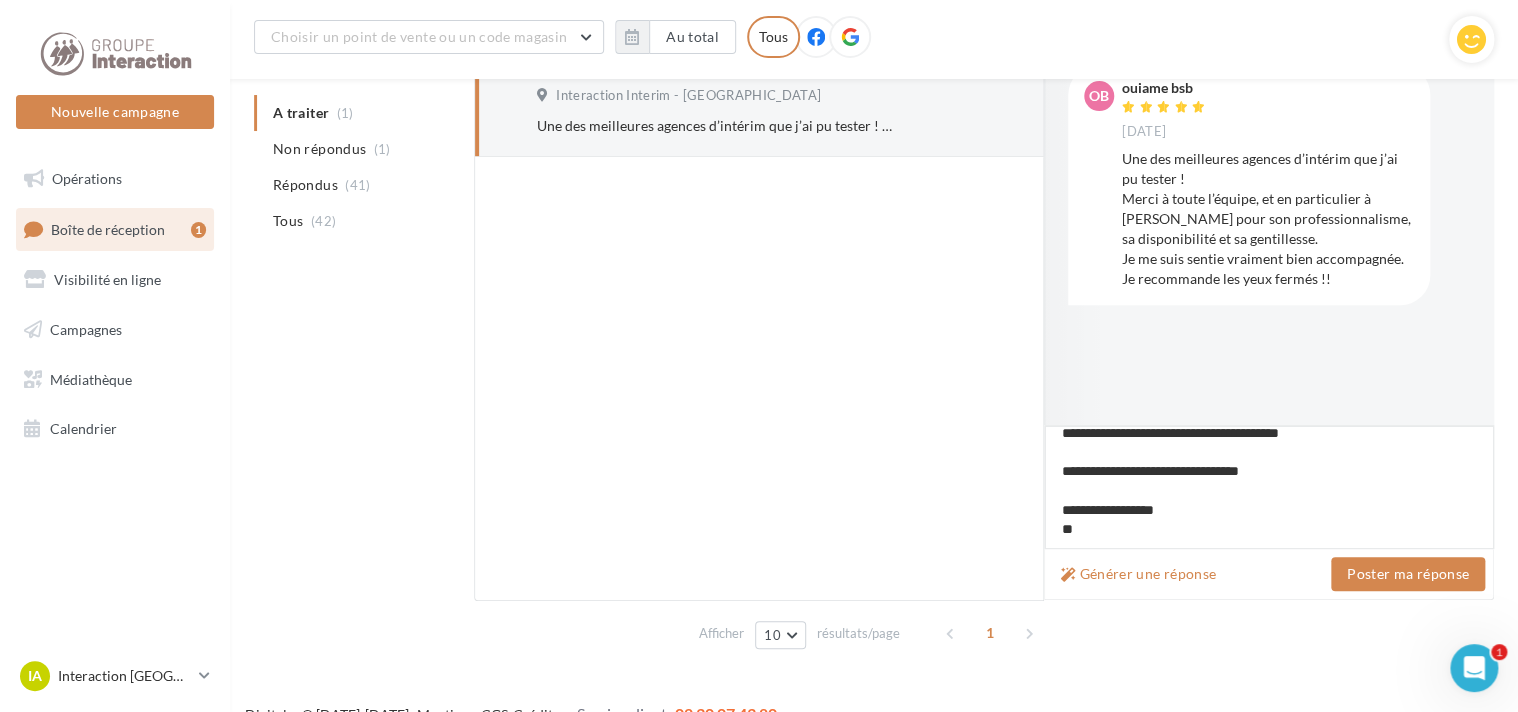 type on "**********" 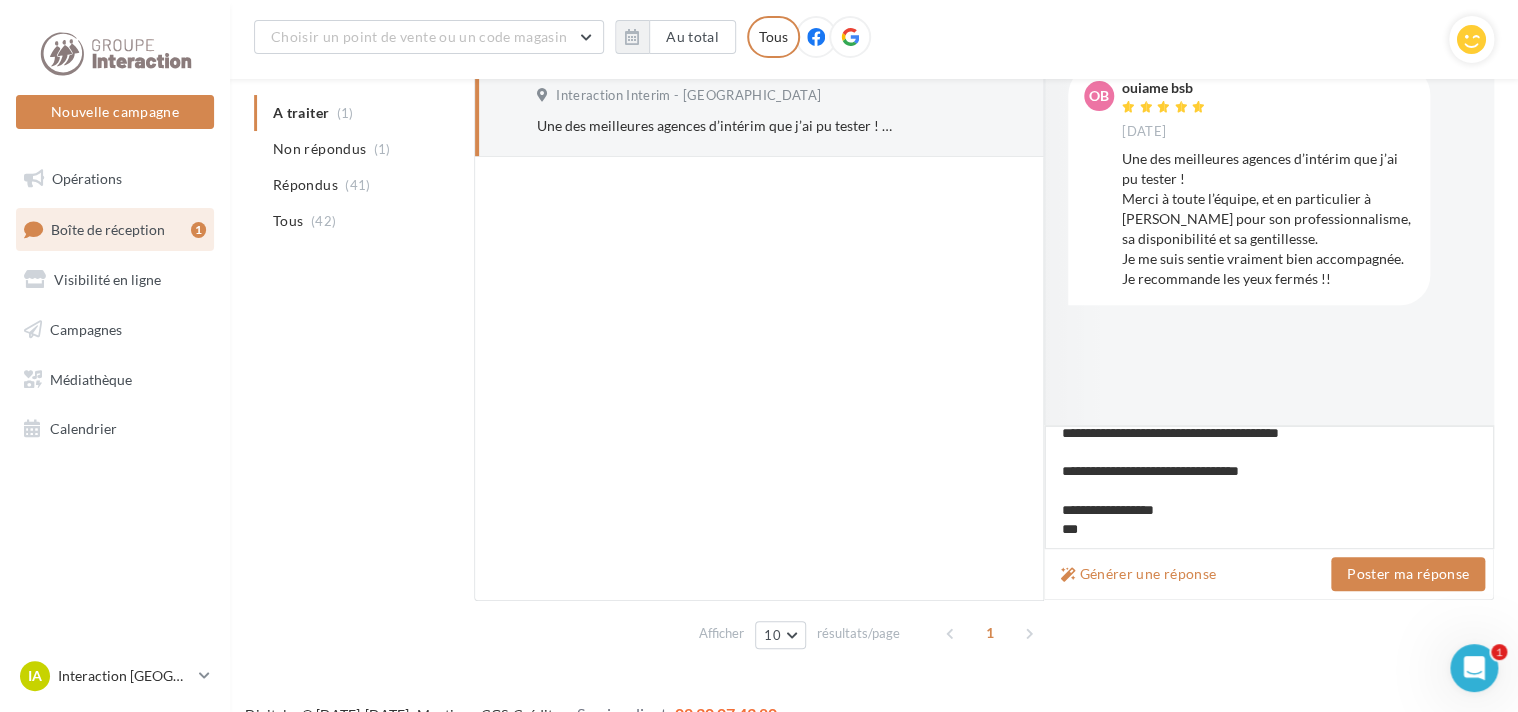type on "**********" 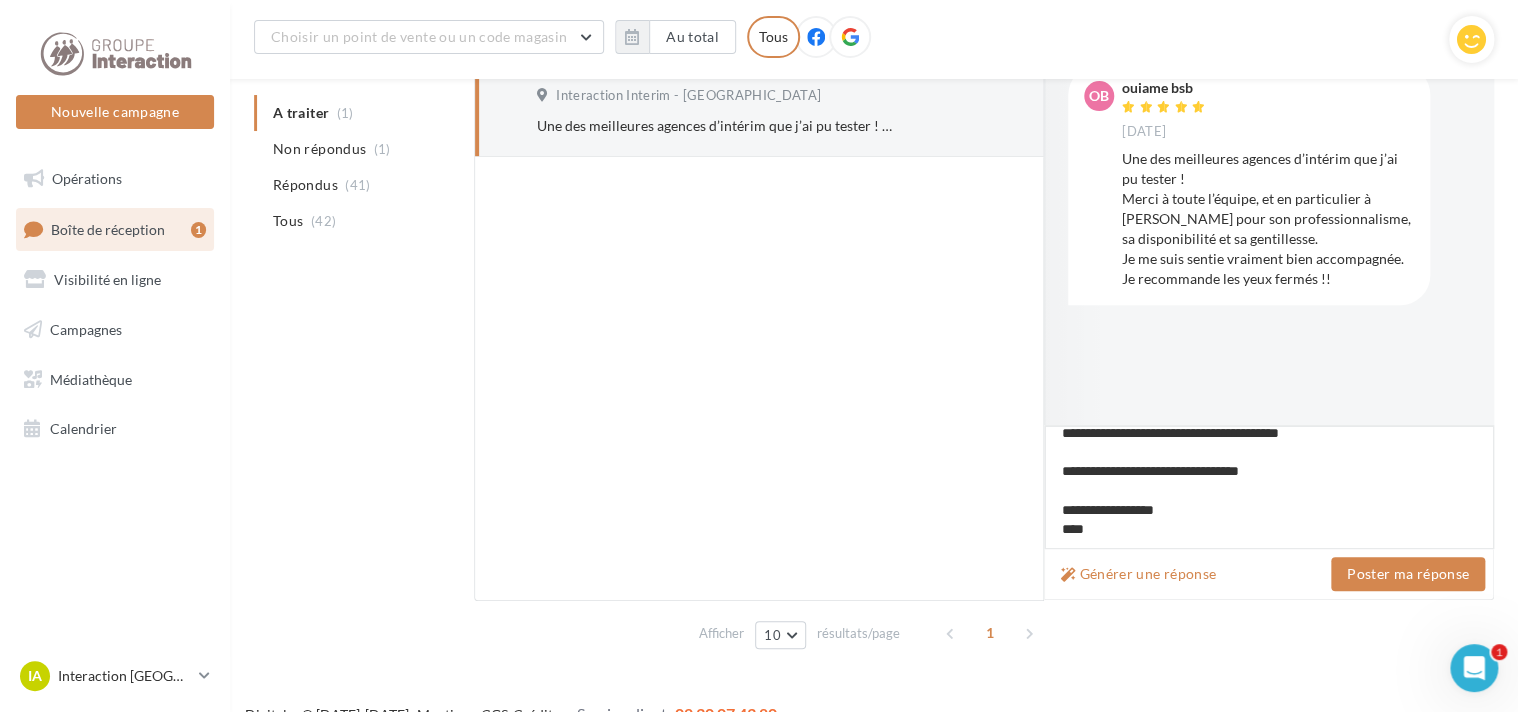 type on "**********" 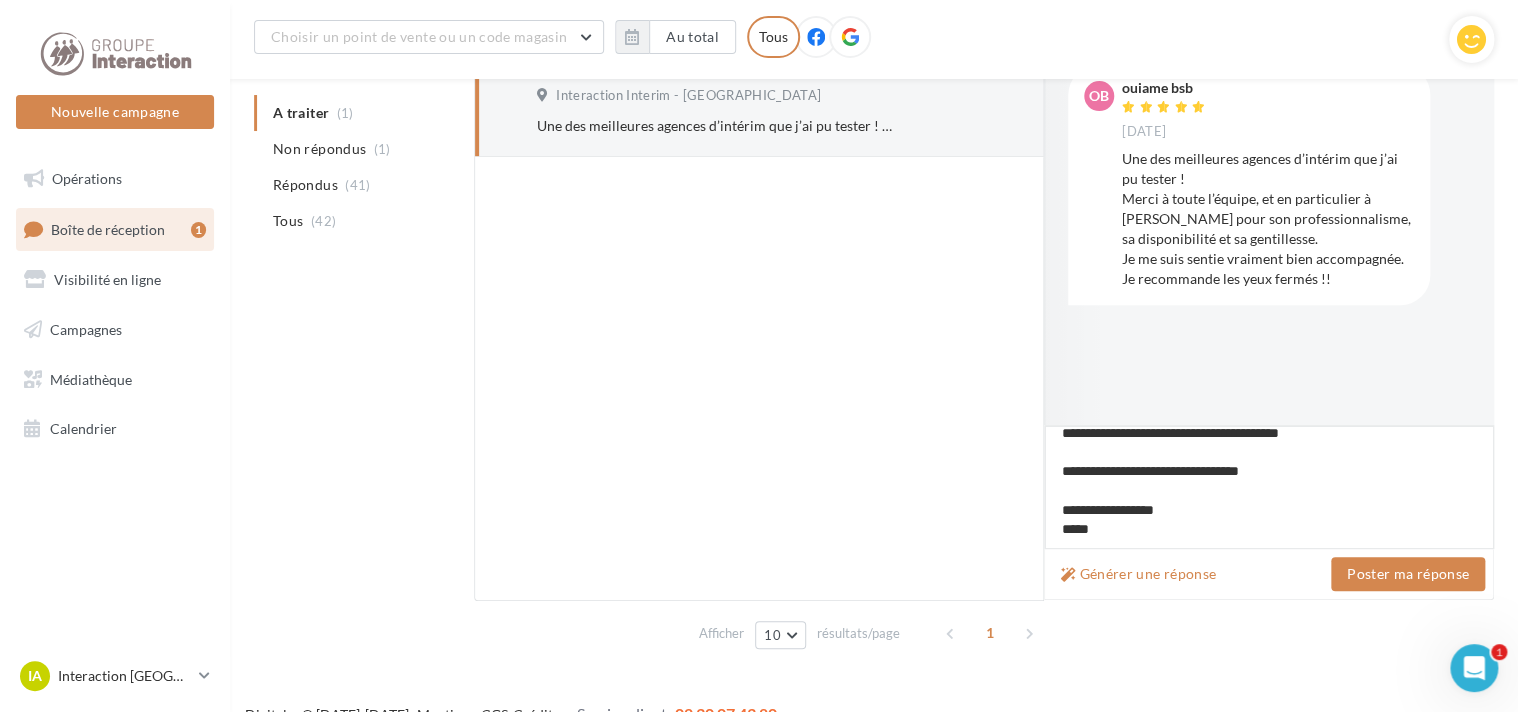 type on "**********" 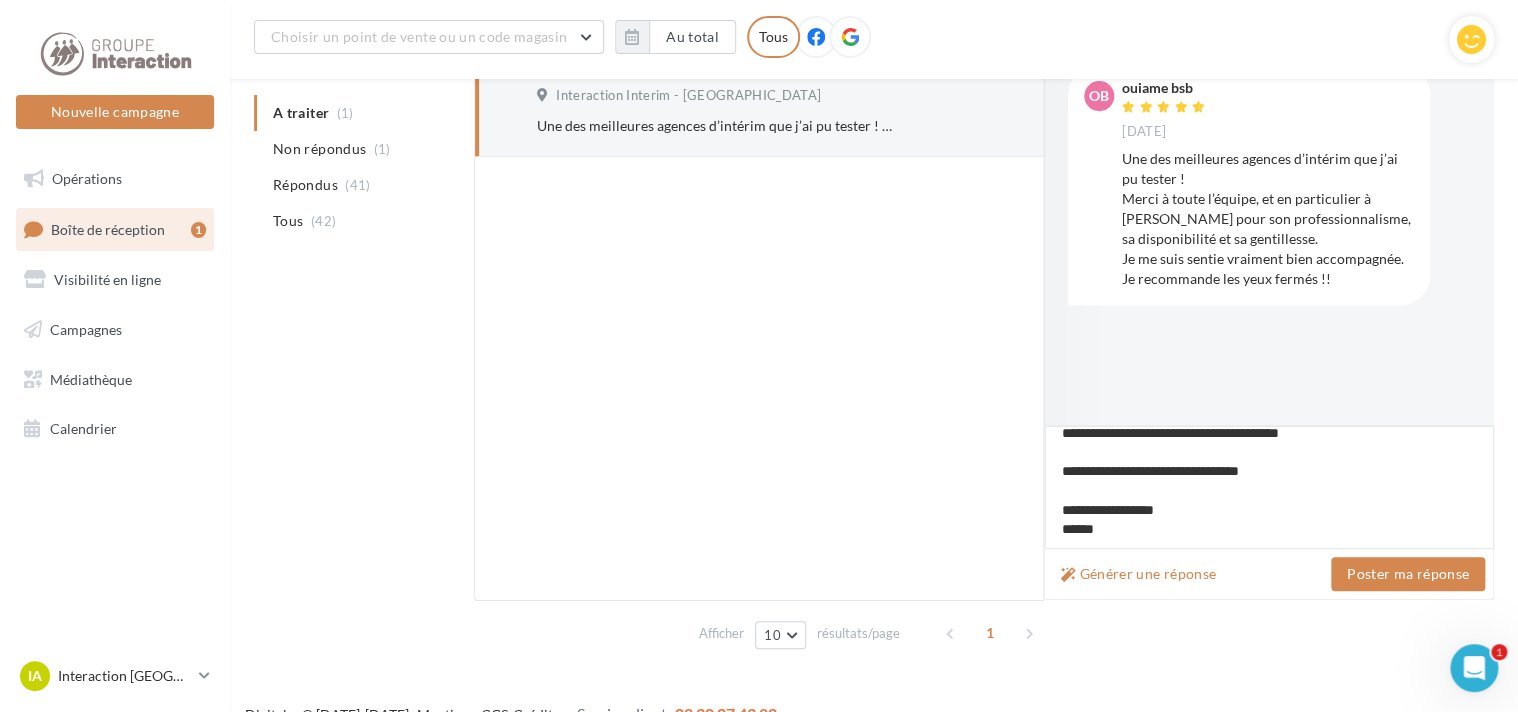 type on "**********" 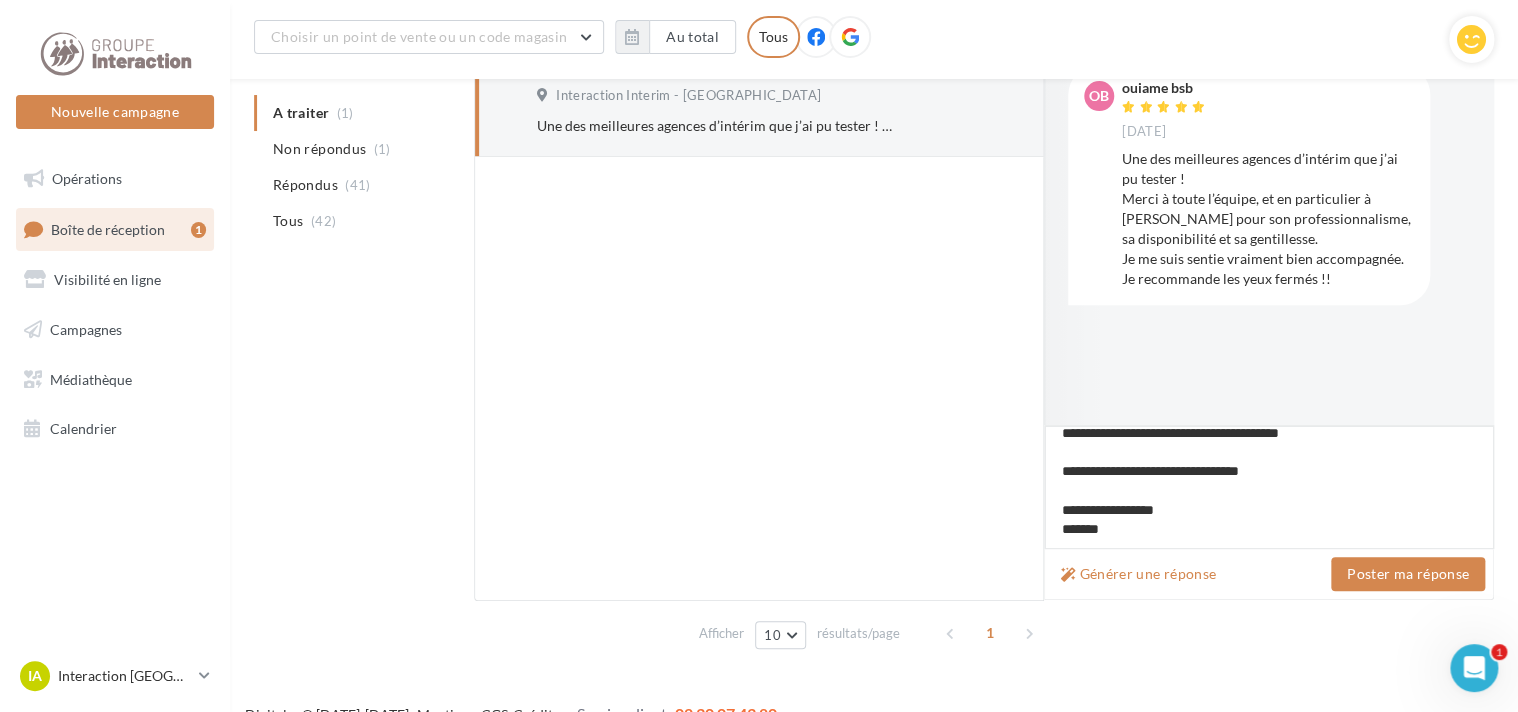 type on "**********" 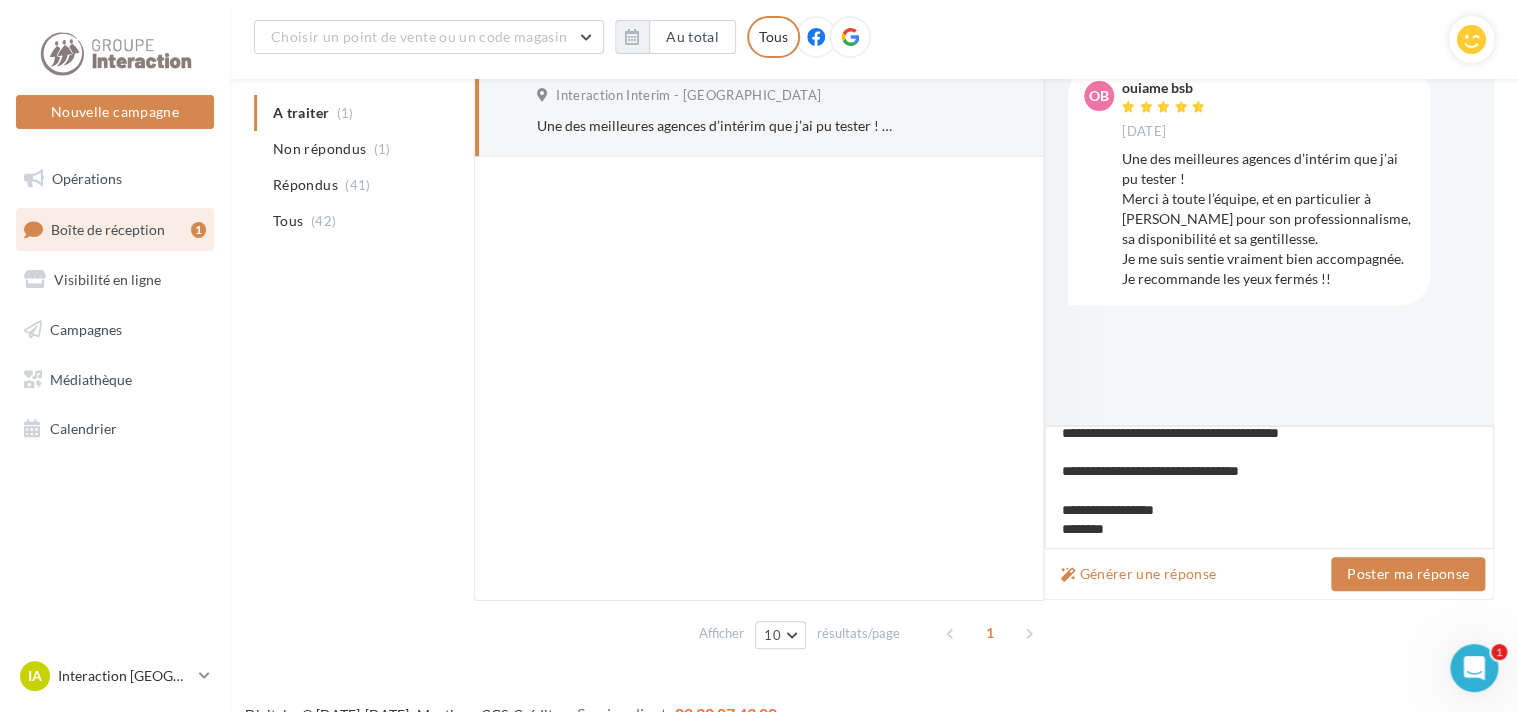 type on "**********" 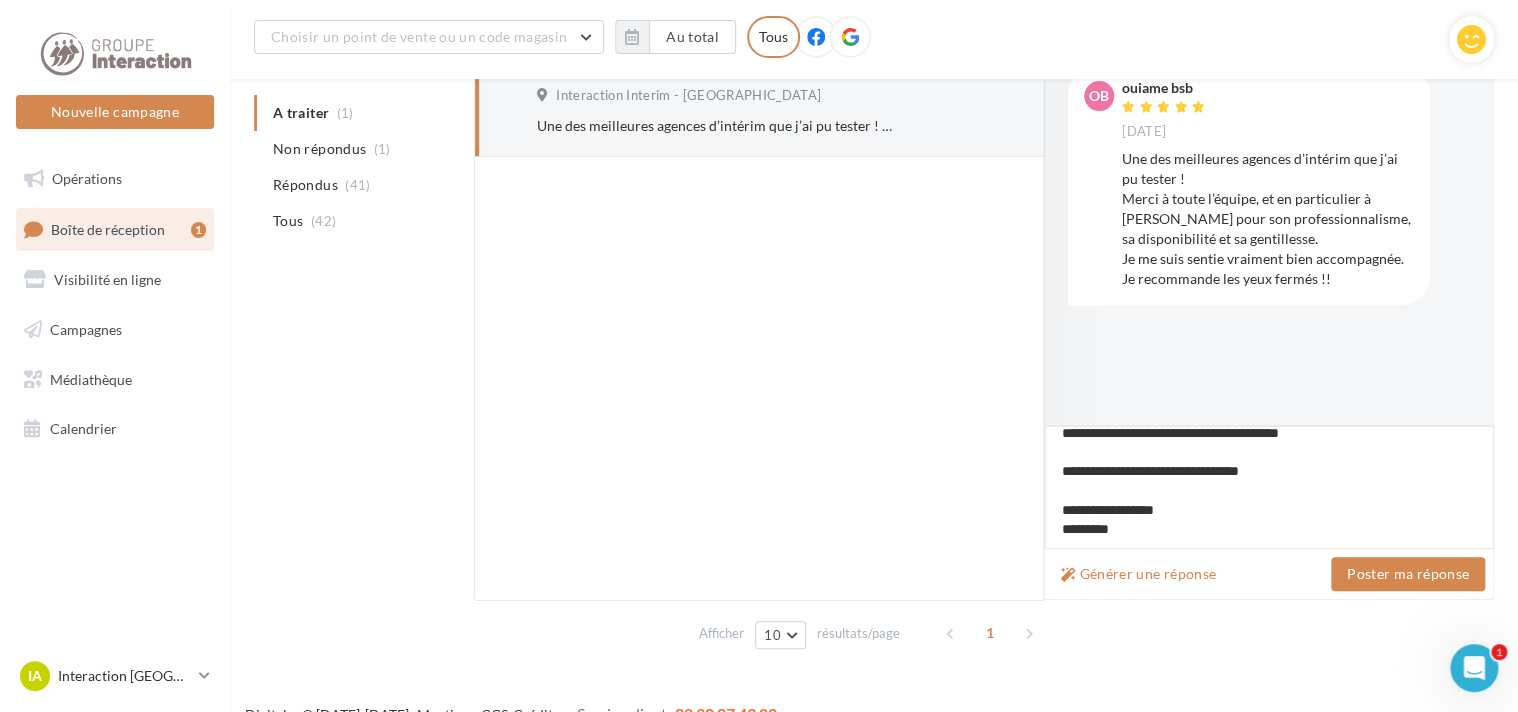 type on "**********" 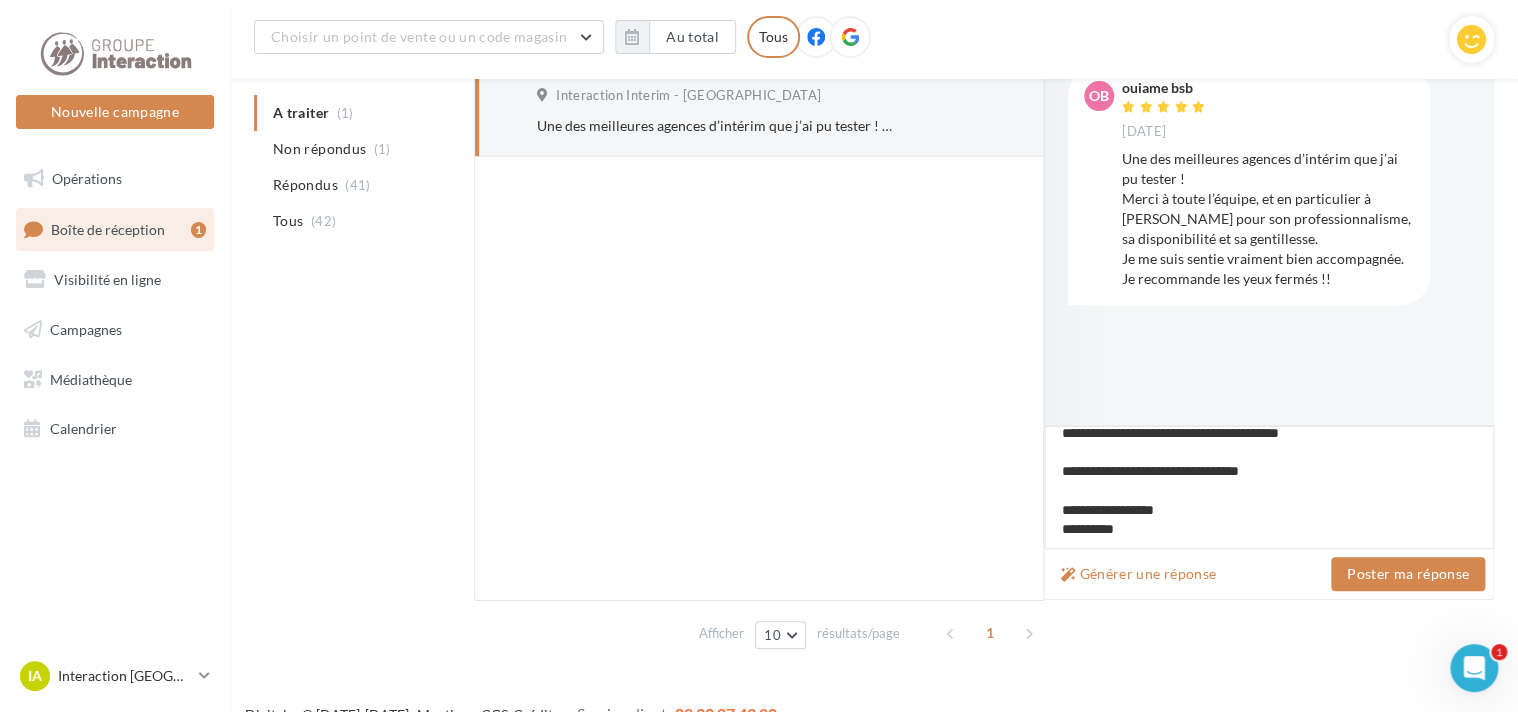type on "**********" 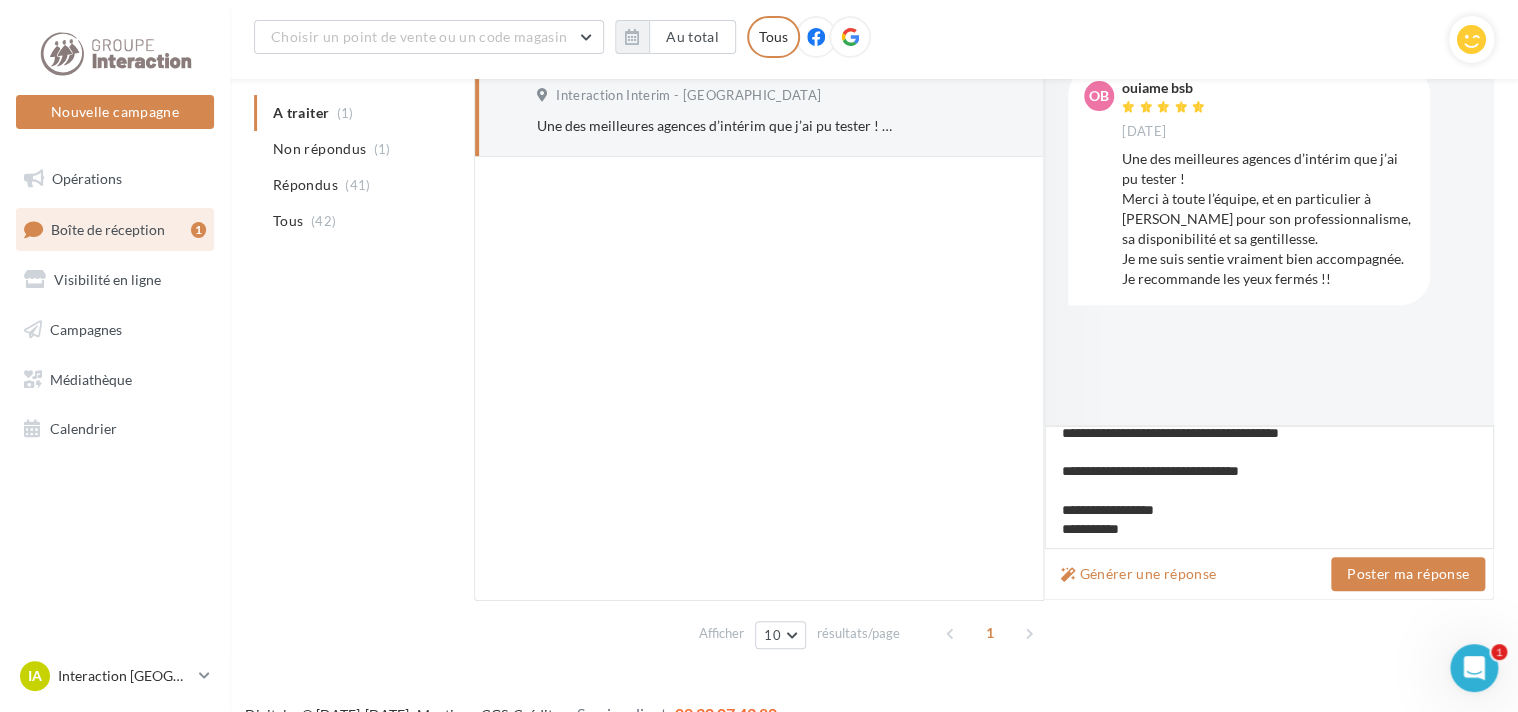 type on "**********" 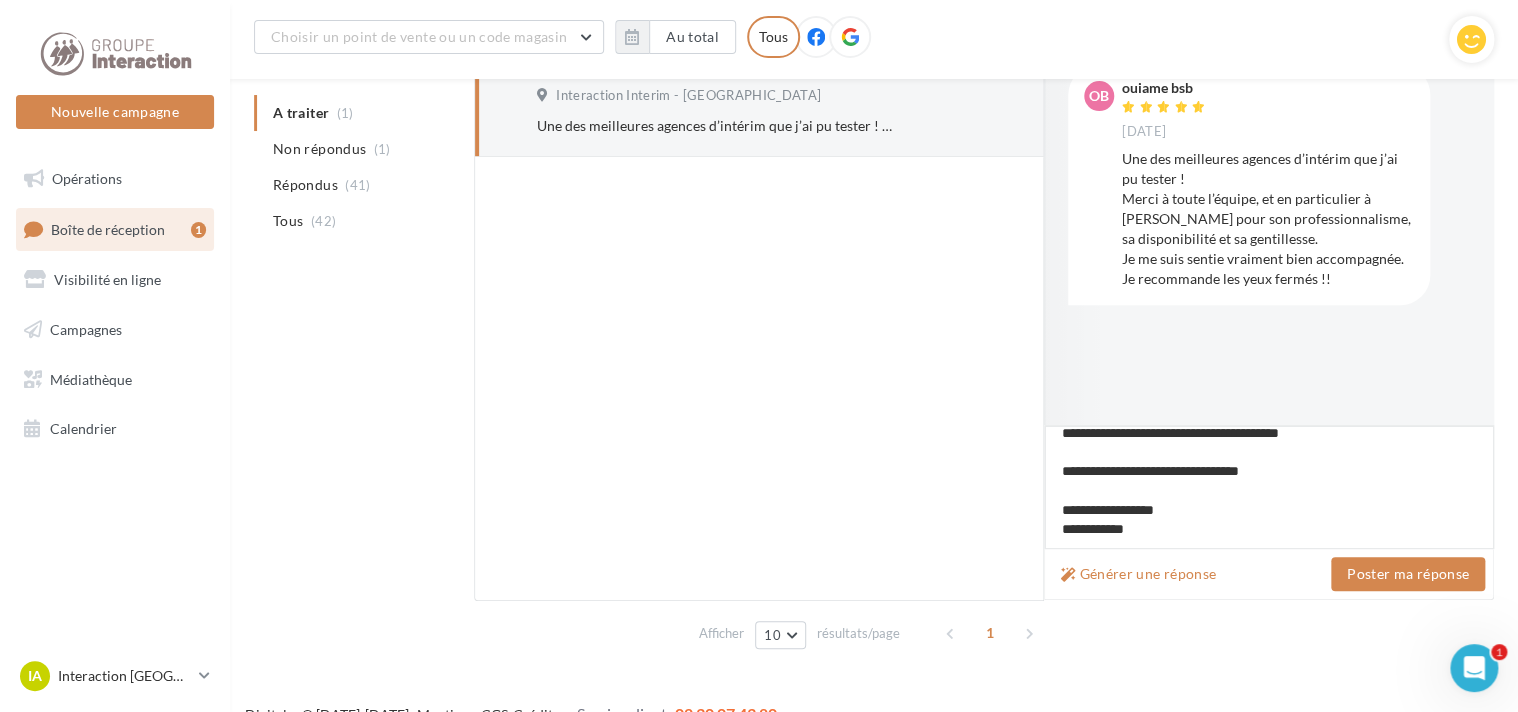 type on "**********" 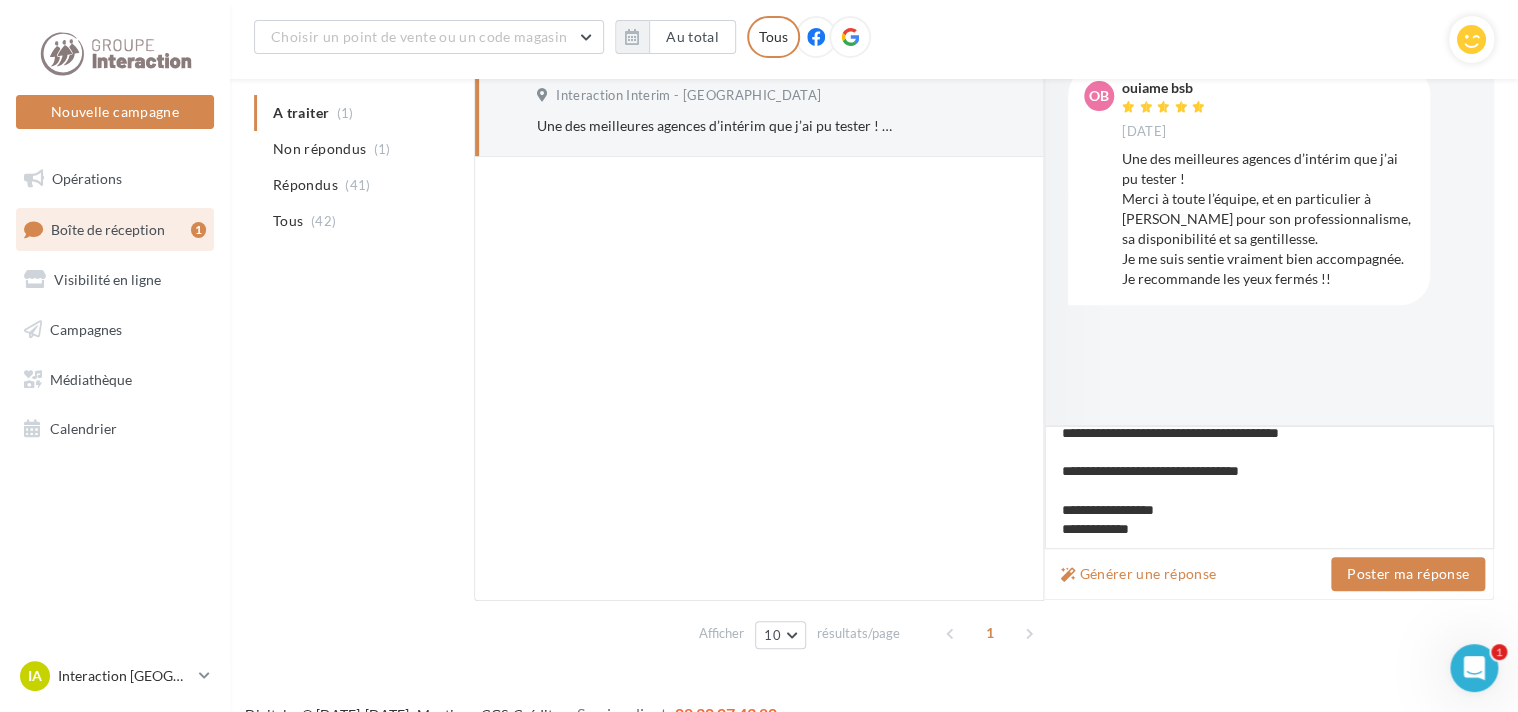 type on "**********" 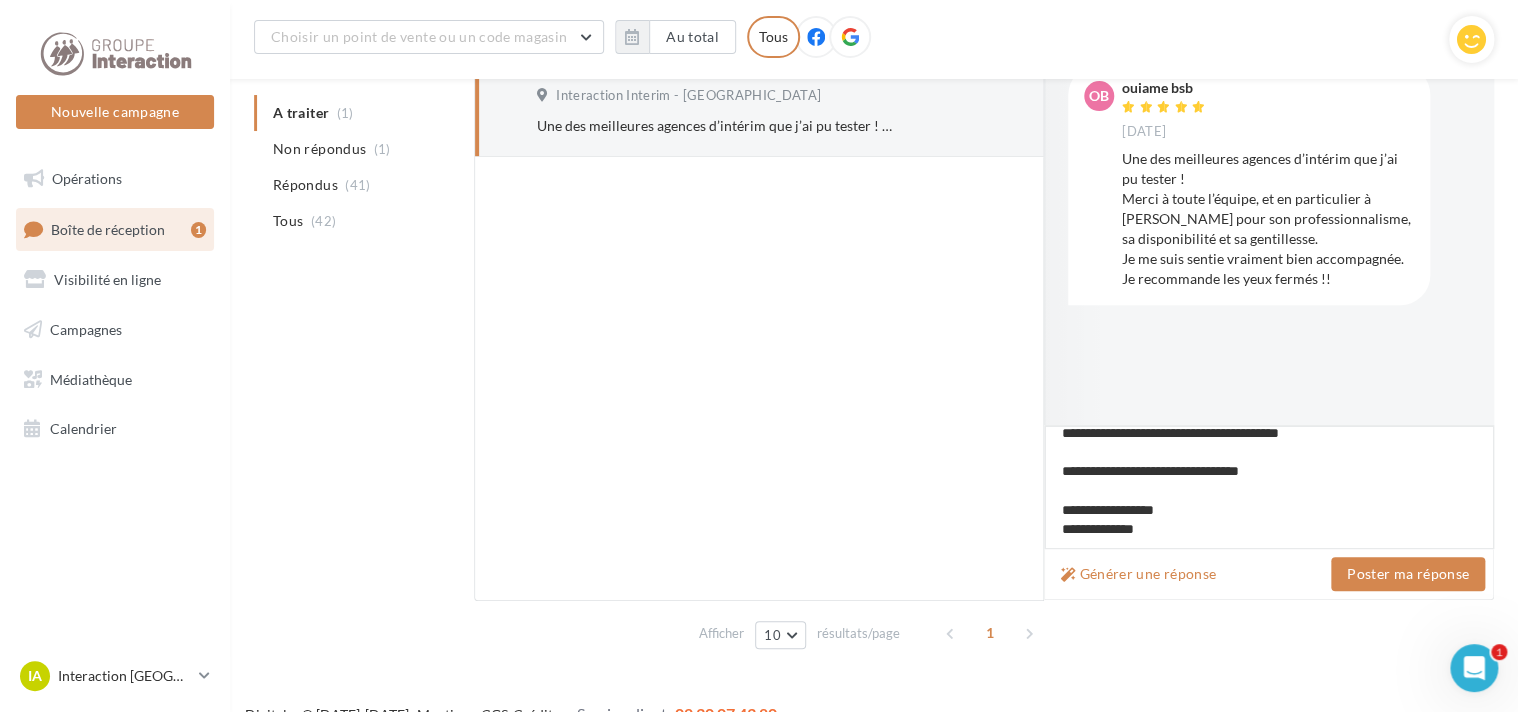 type on "**********" 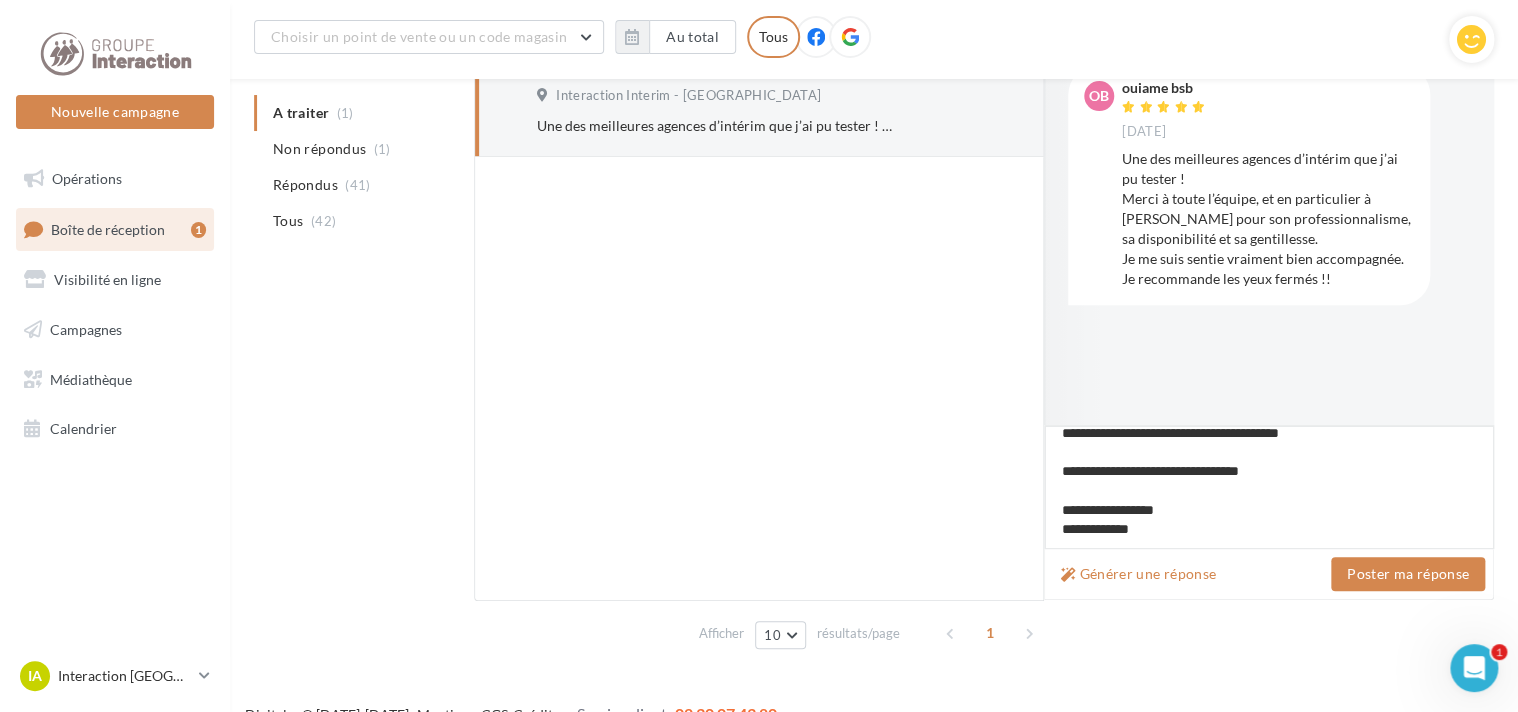type on "**********" 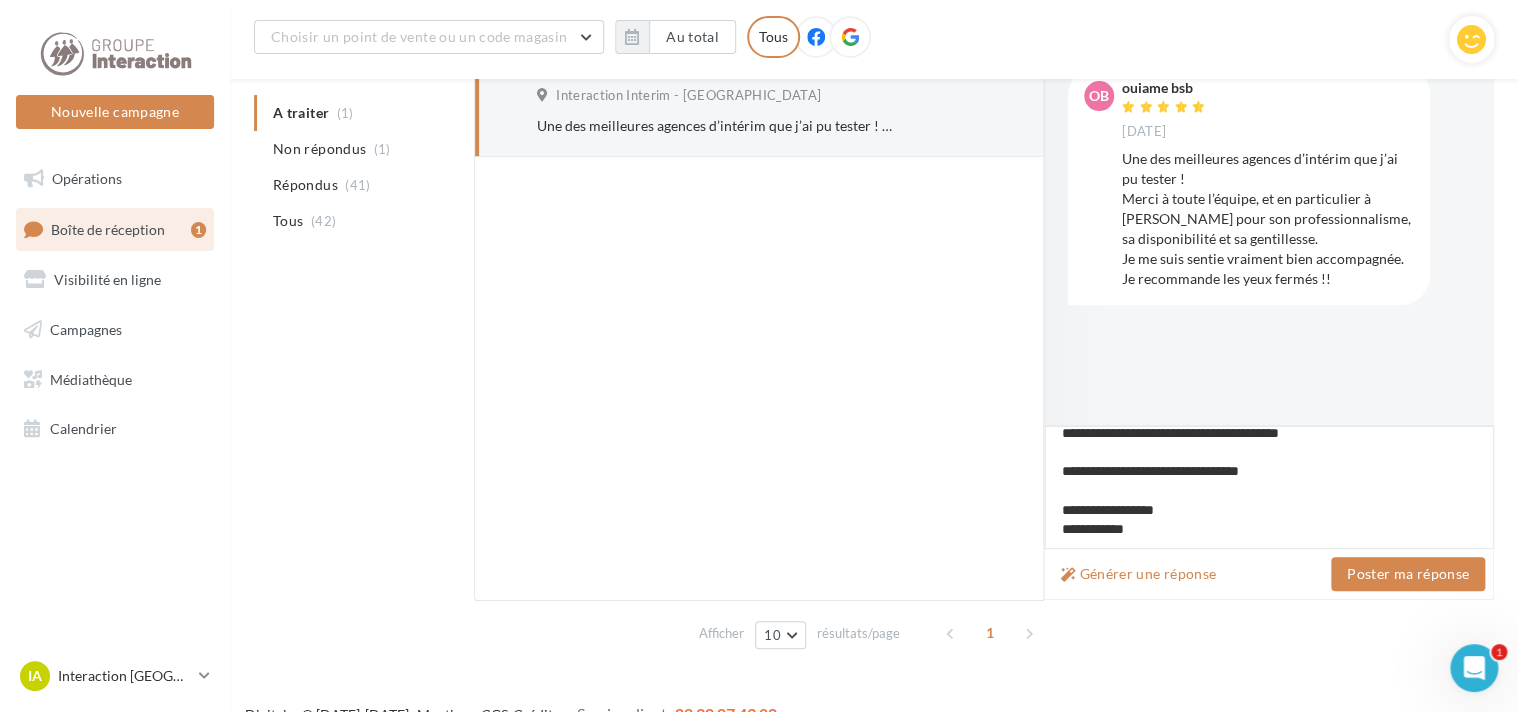 type on "**********" 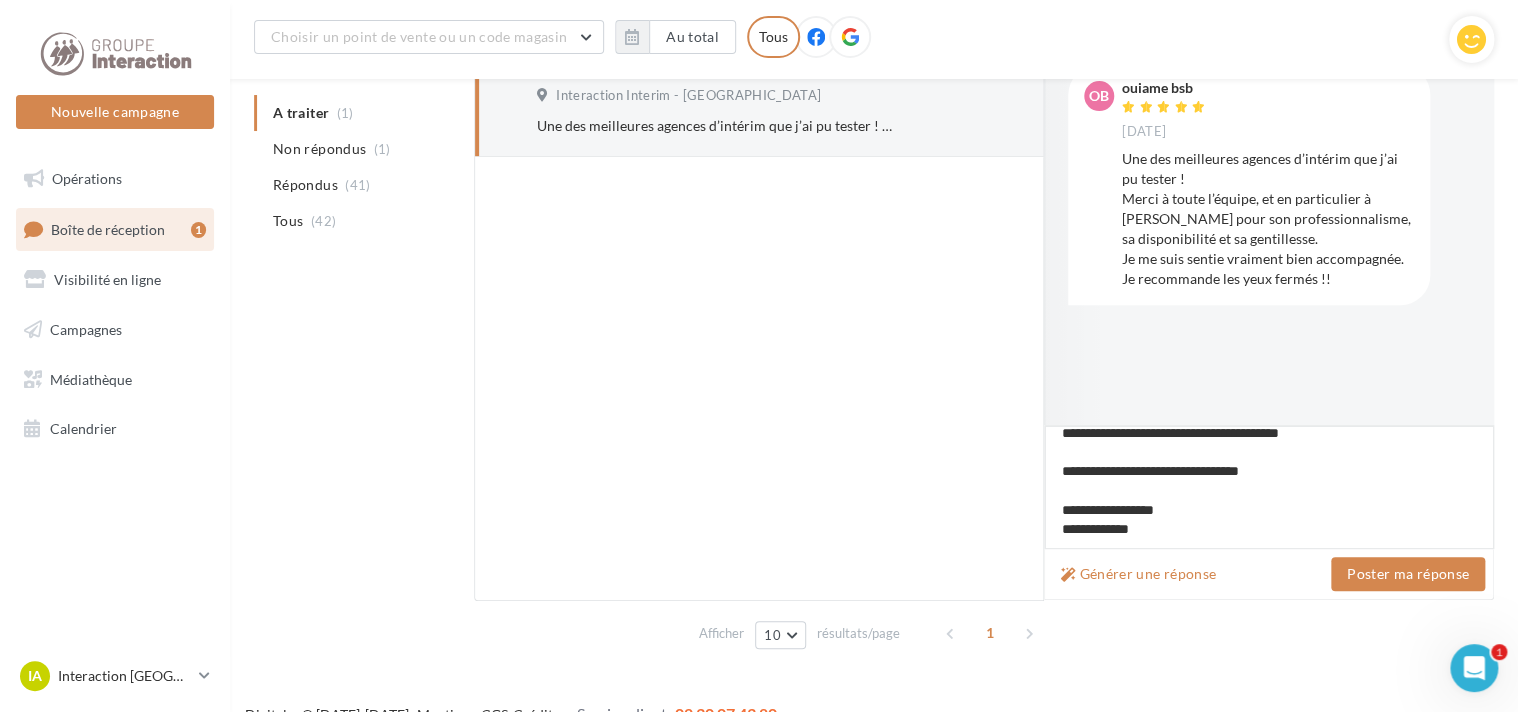 type on "**********" 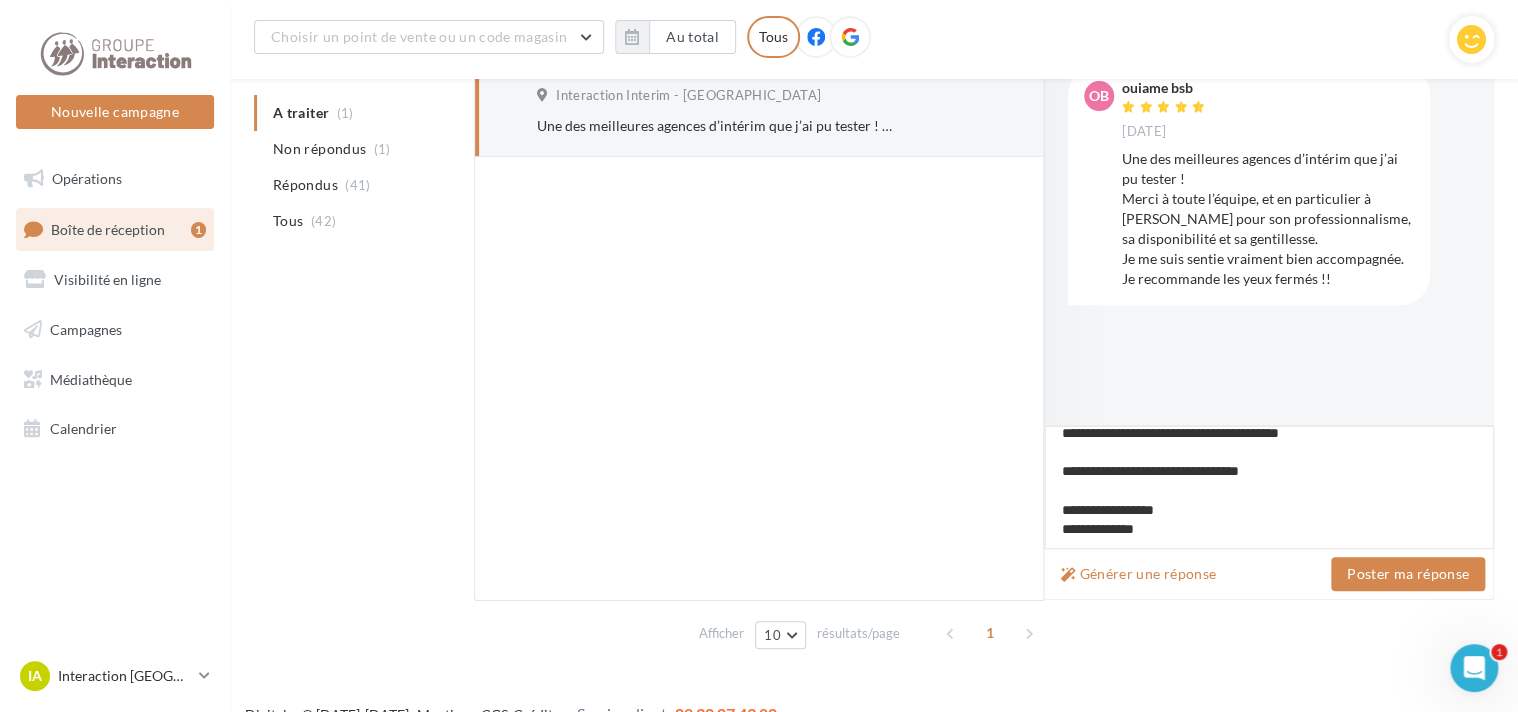type on "**********" 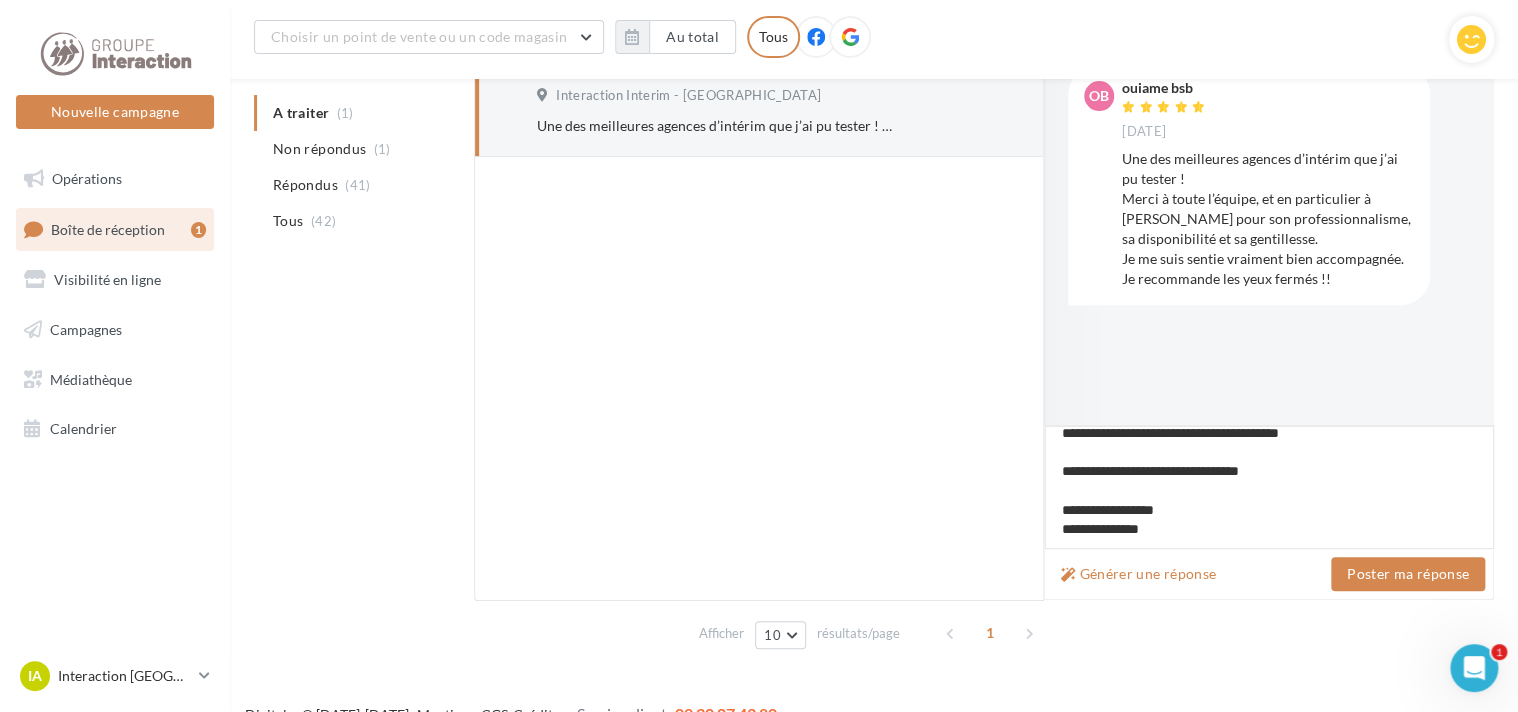 type on "**********" 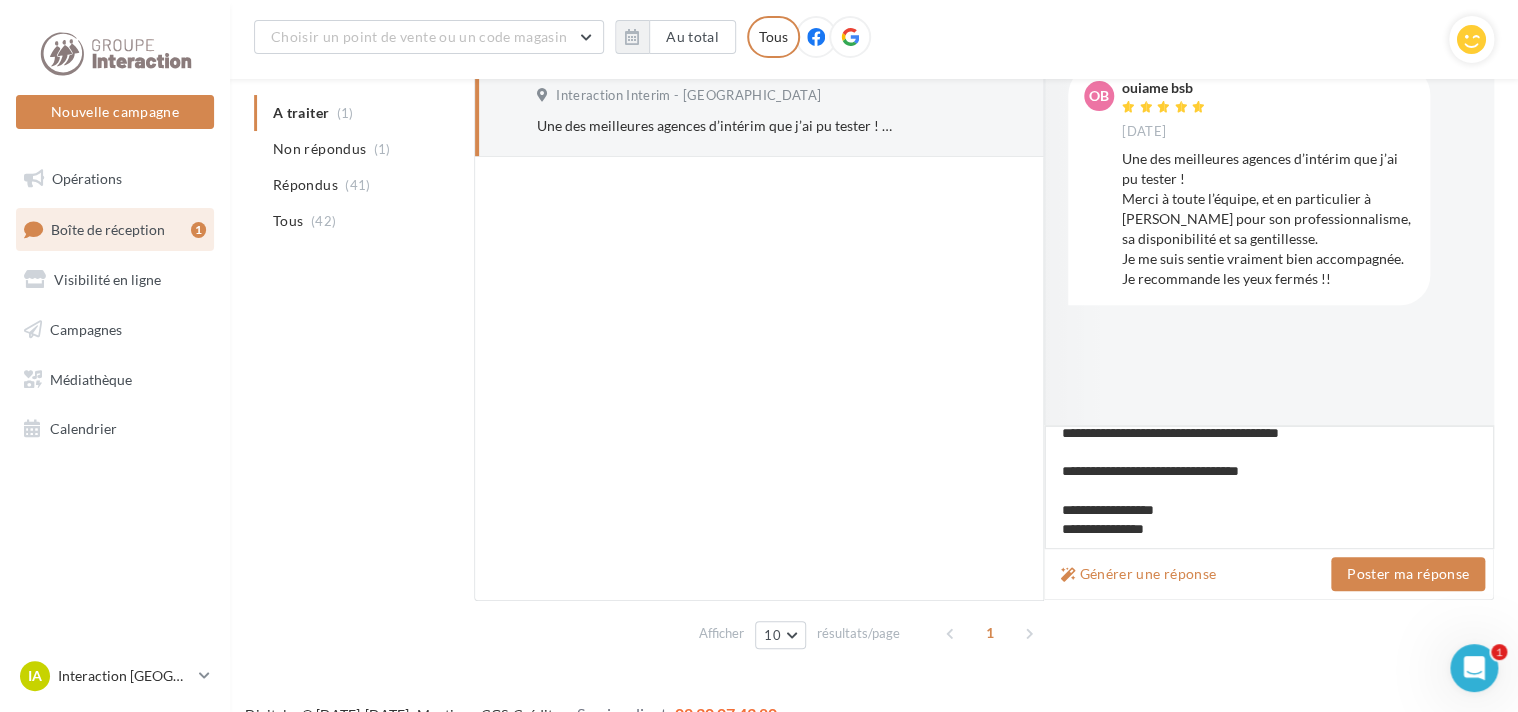 type on "**********" 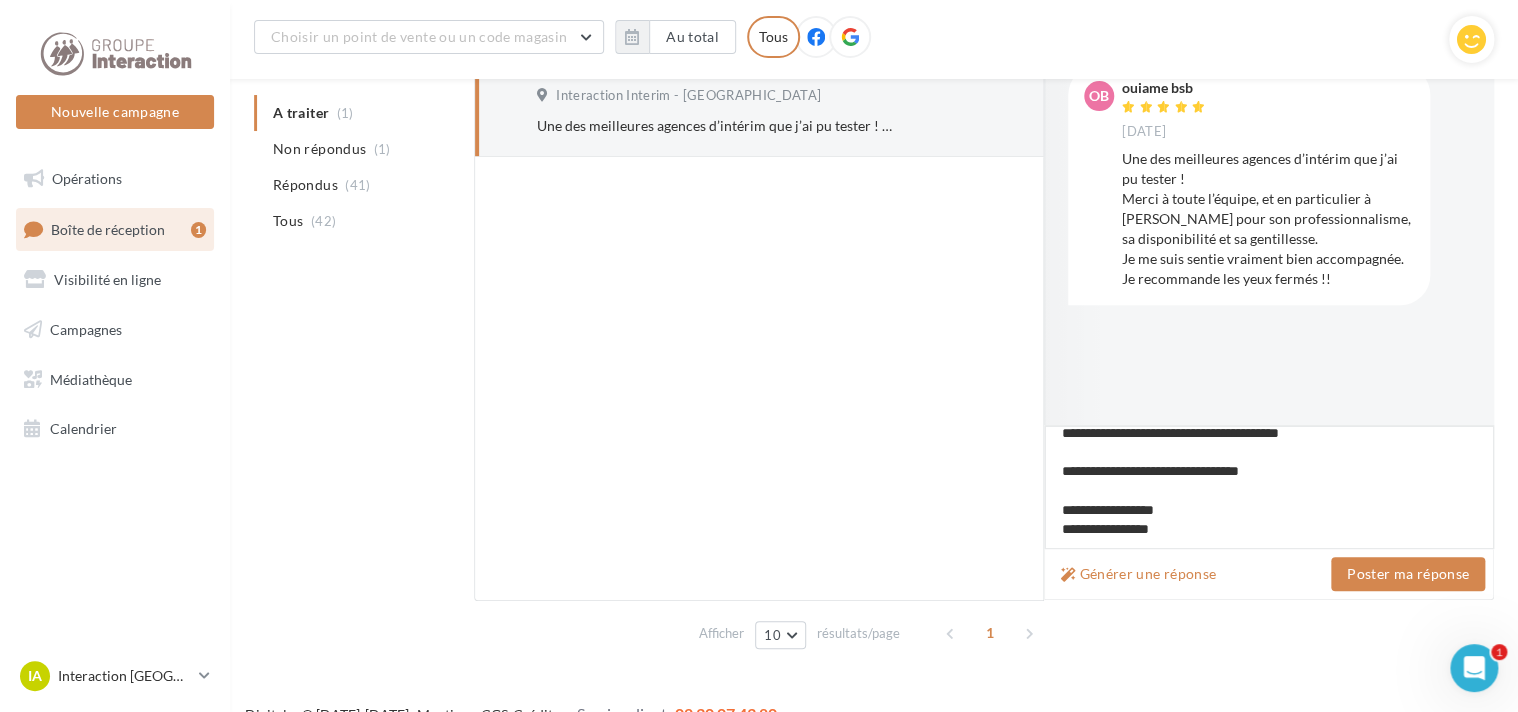 type on "**********" 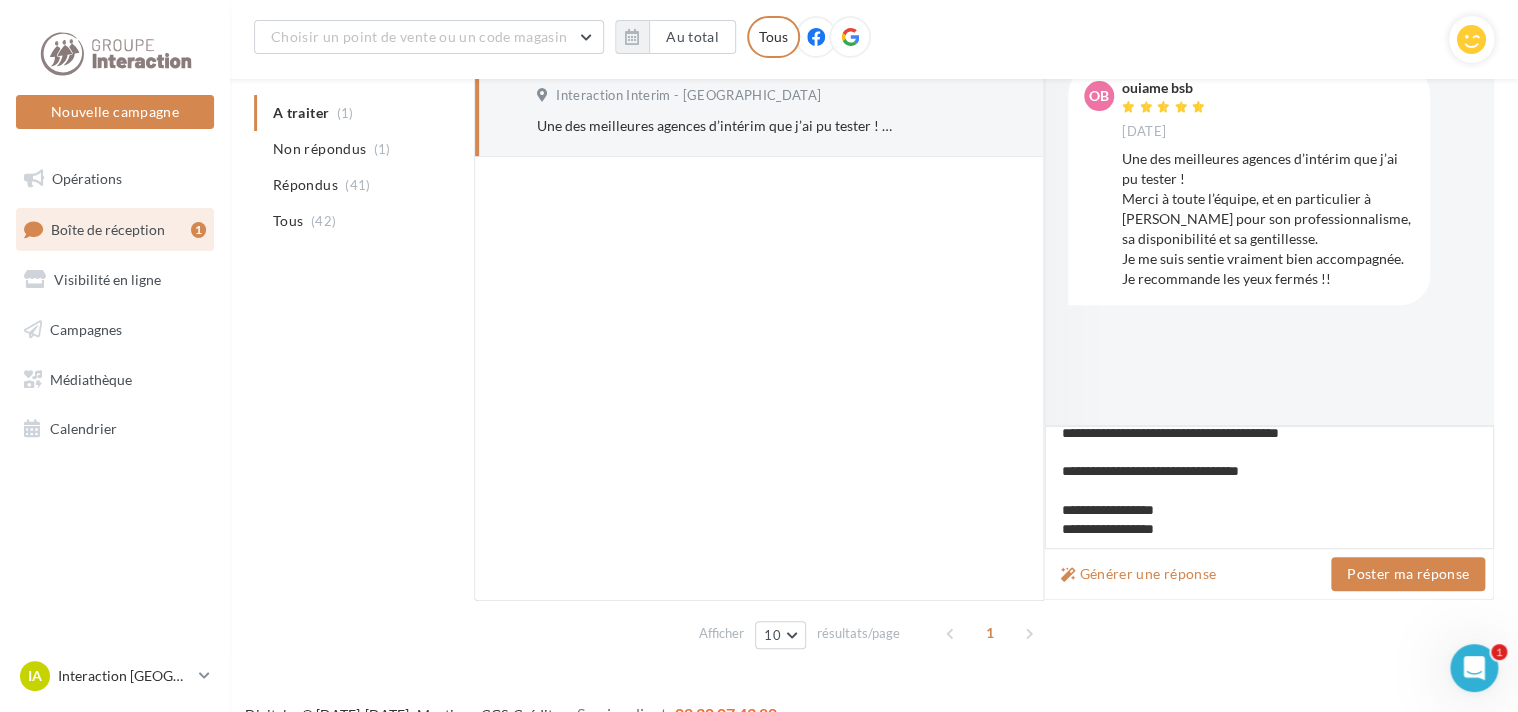 type on "**********" 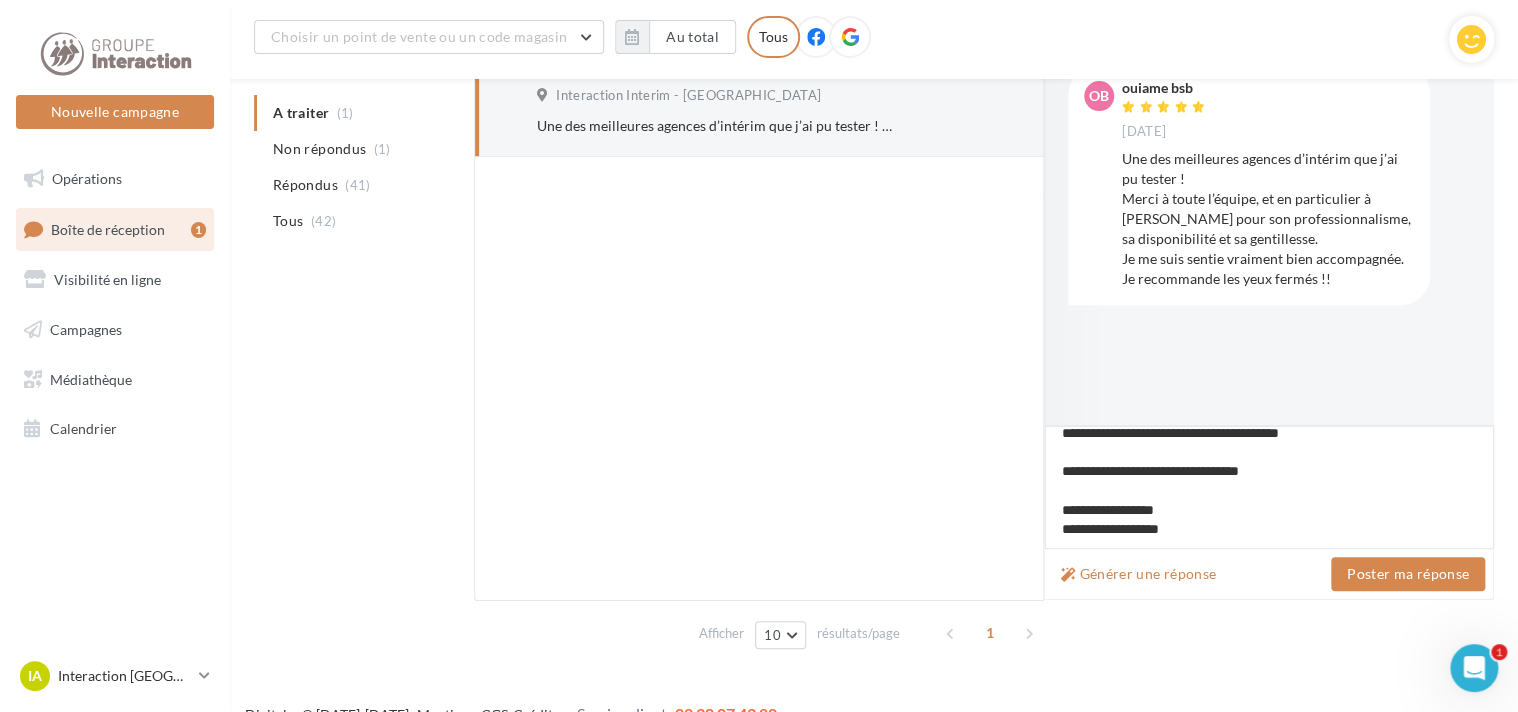 type on "**********" 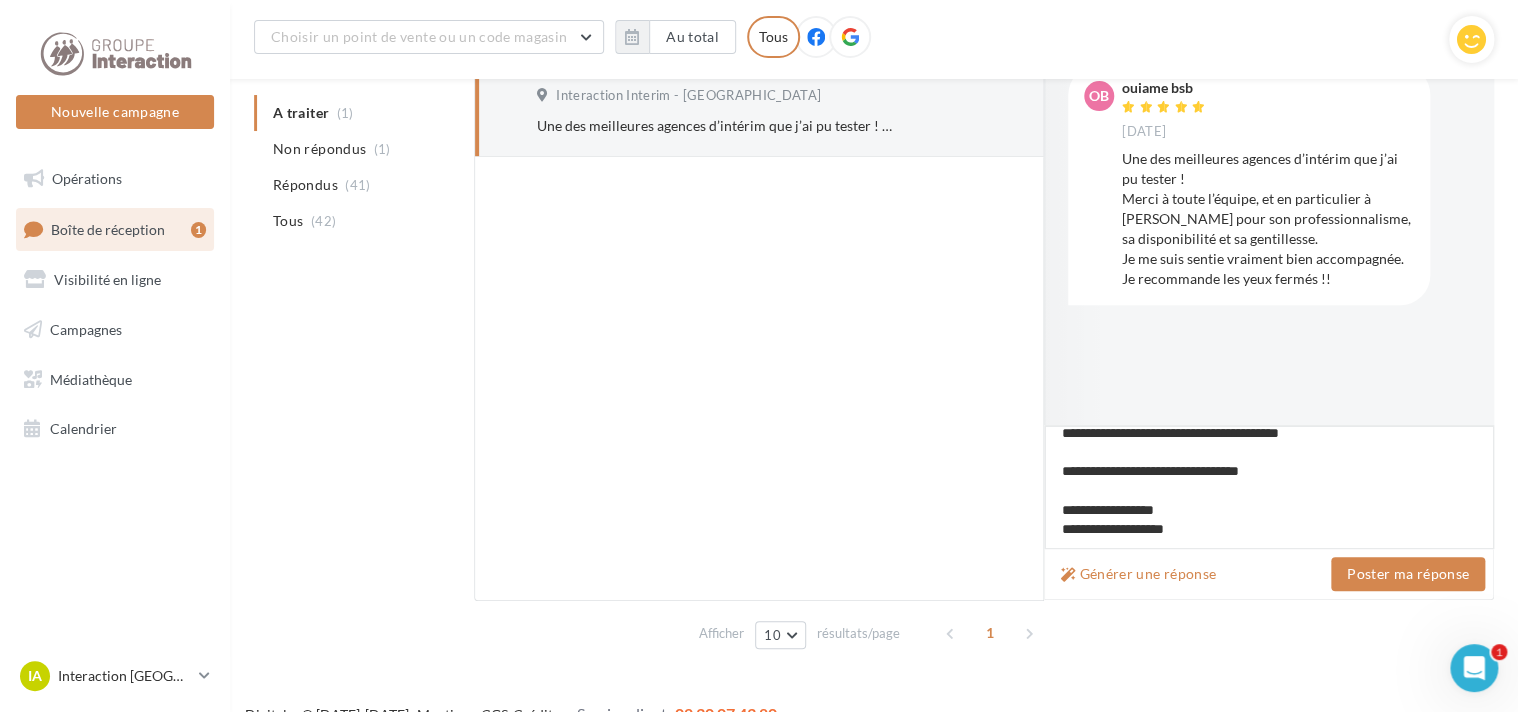 type on "**********" 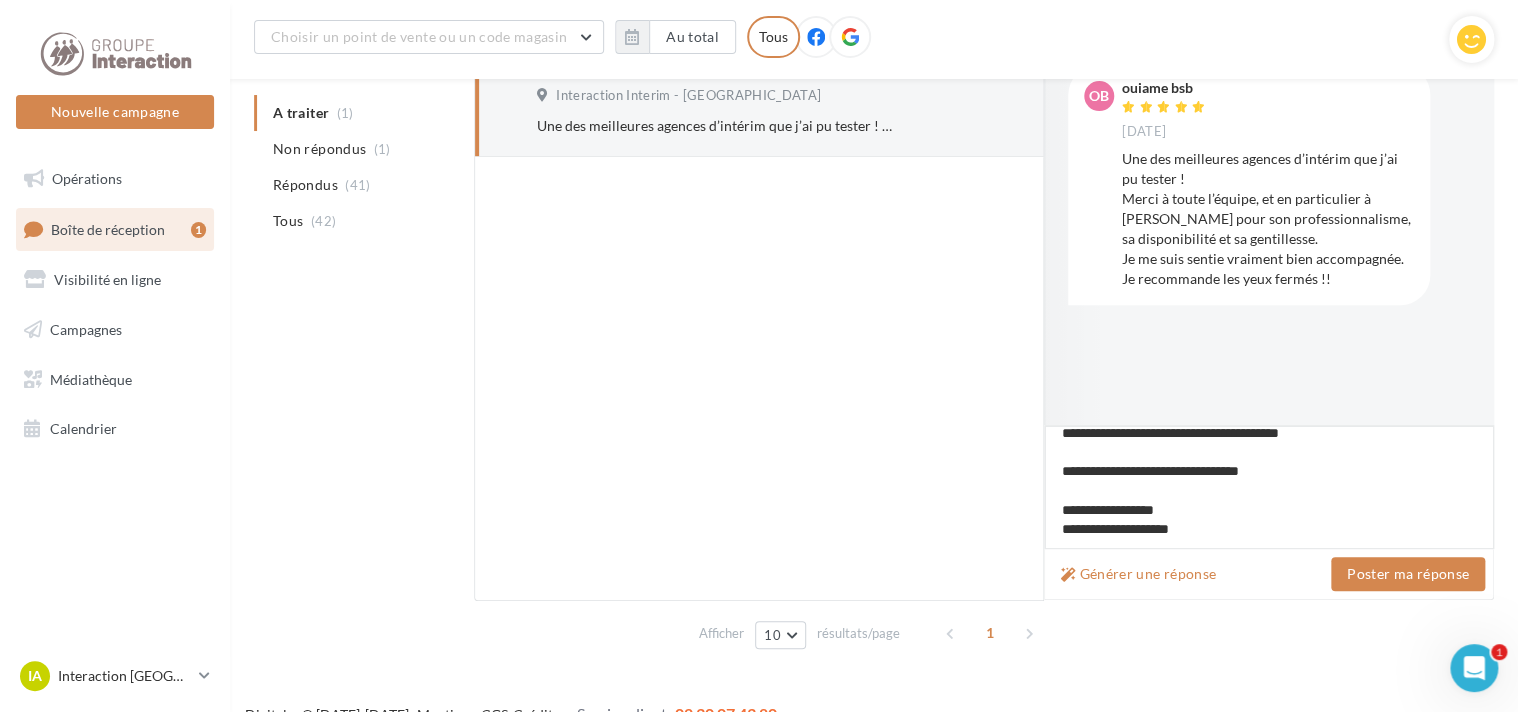 type on "**********" 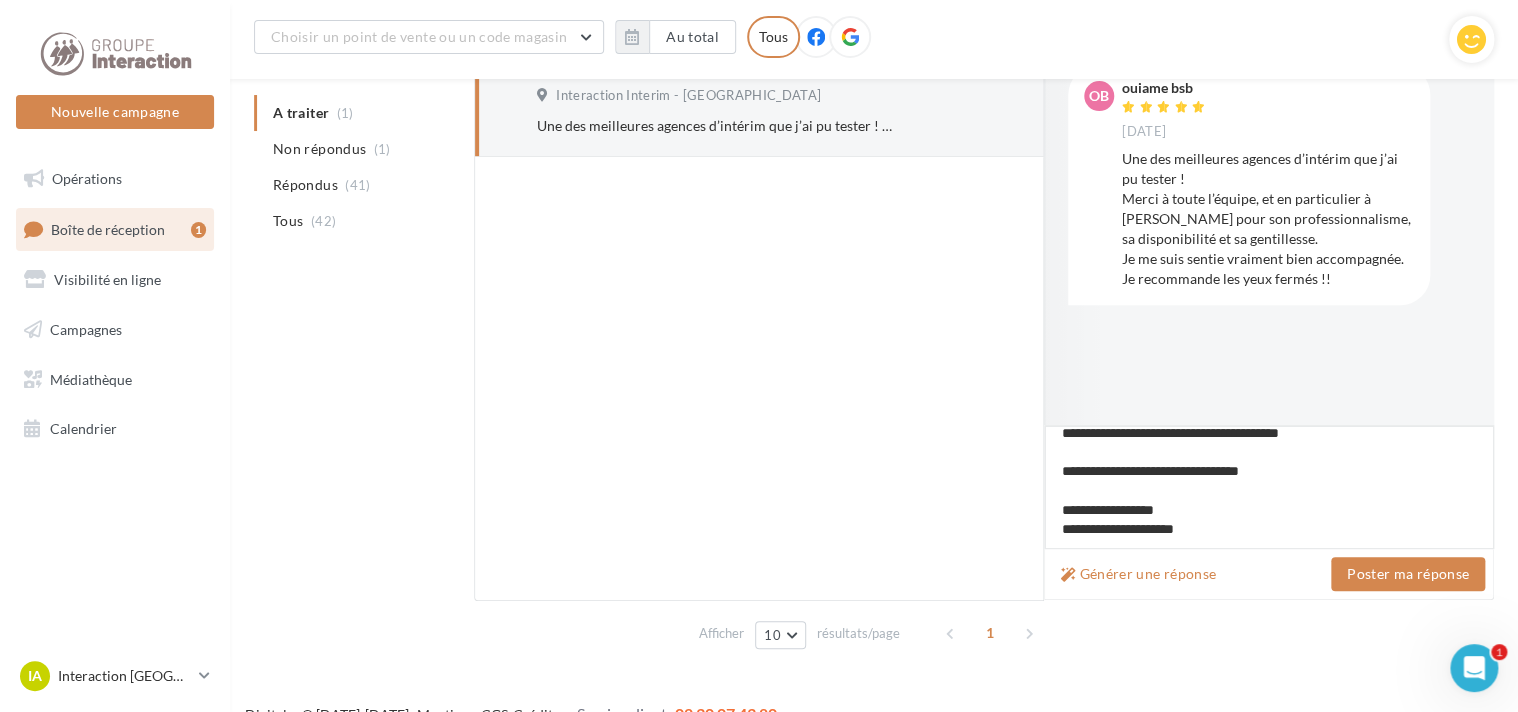 type on "**********" 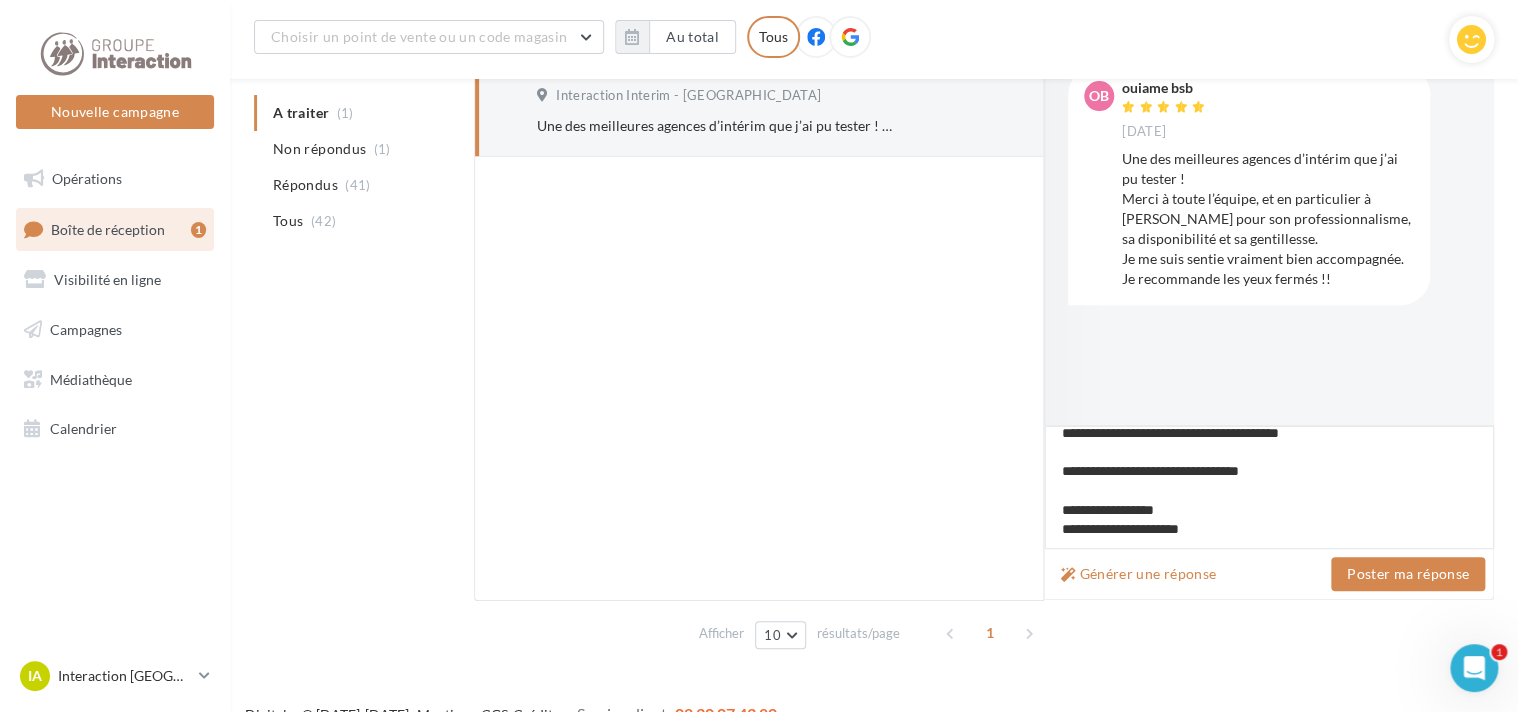 type on "**********" 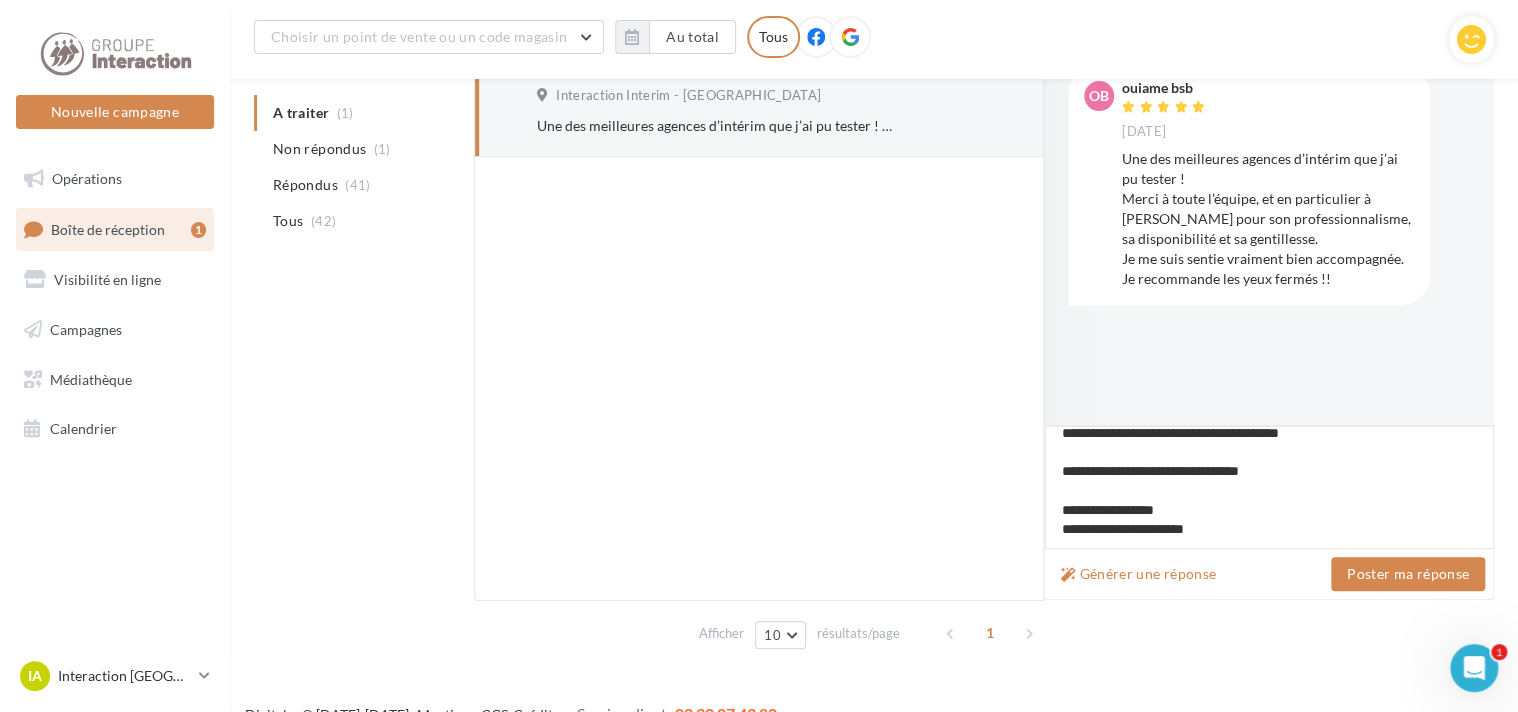type on "**********" 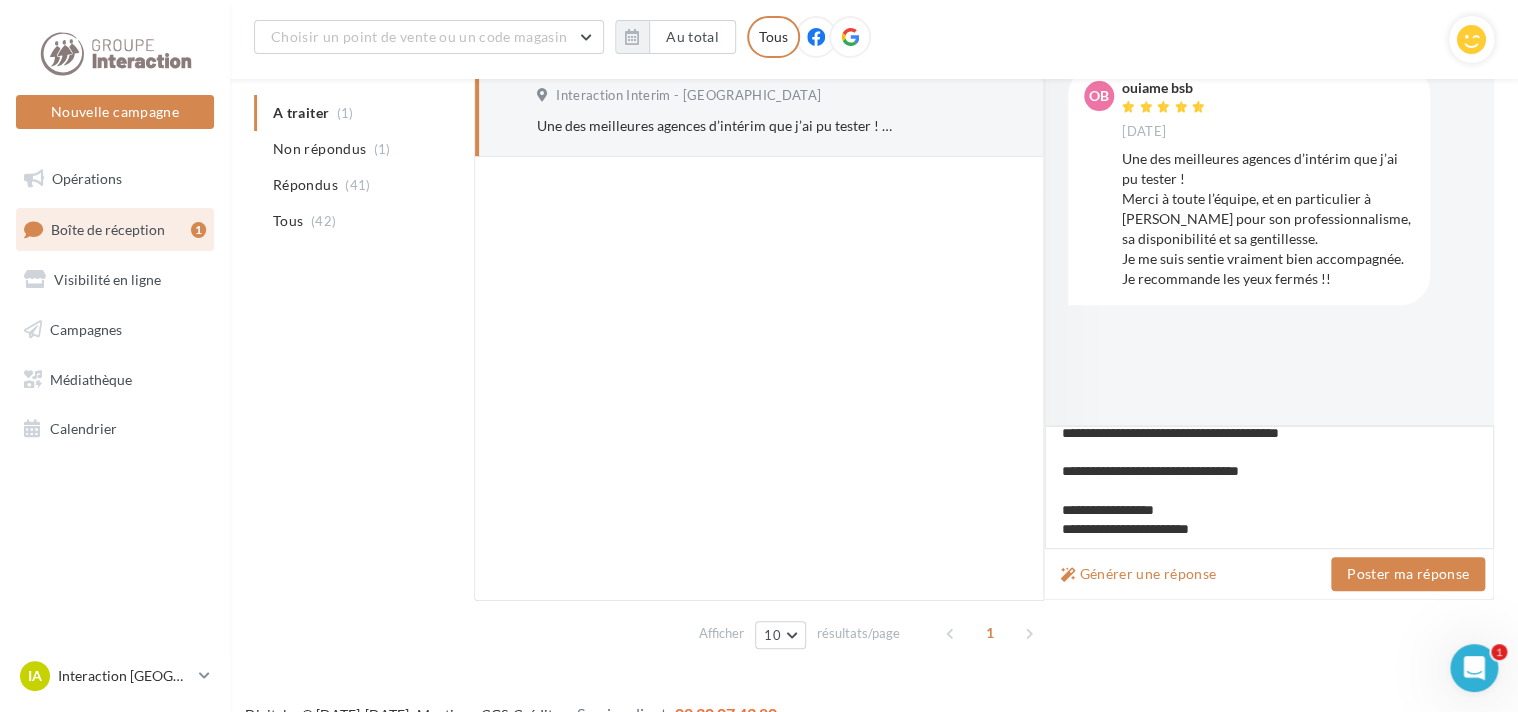 type on "**********" 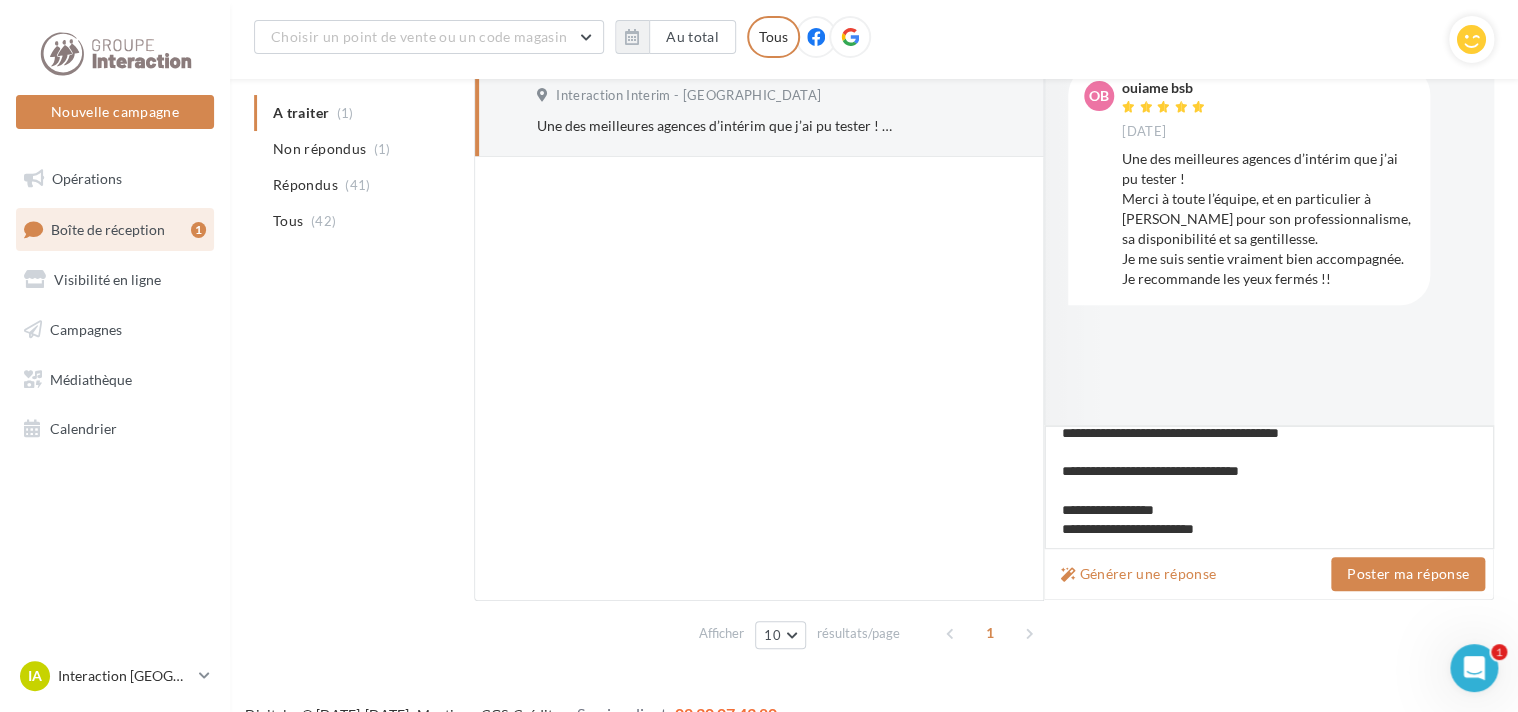 click on "**********" at bounding box center (1269, 487) 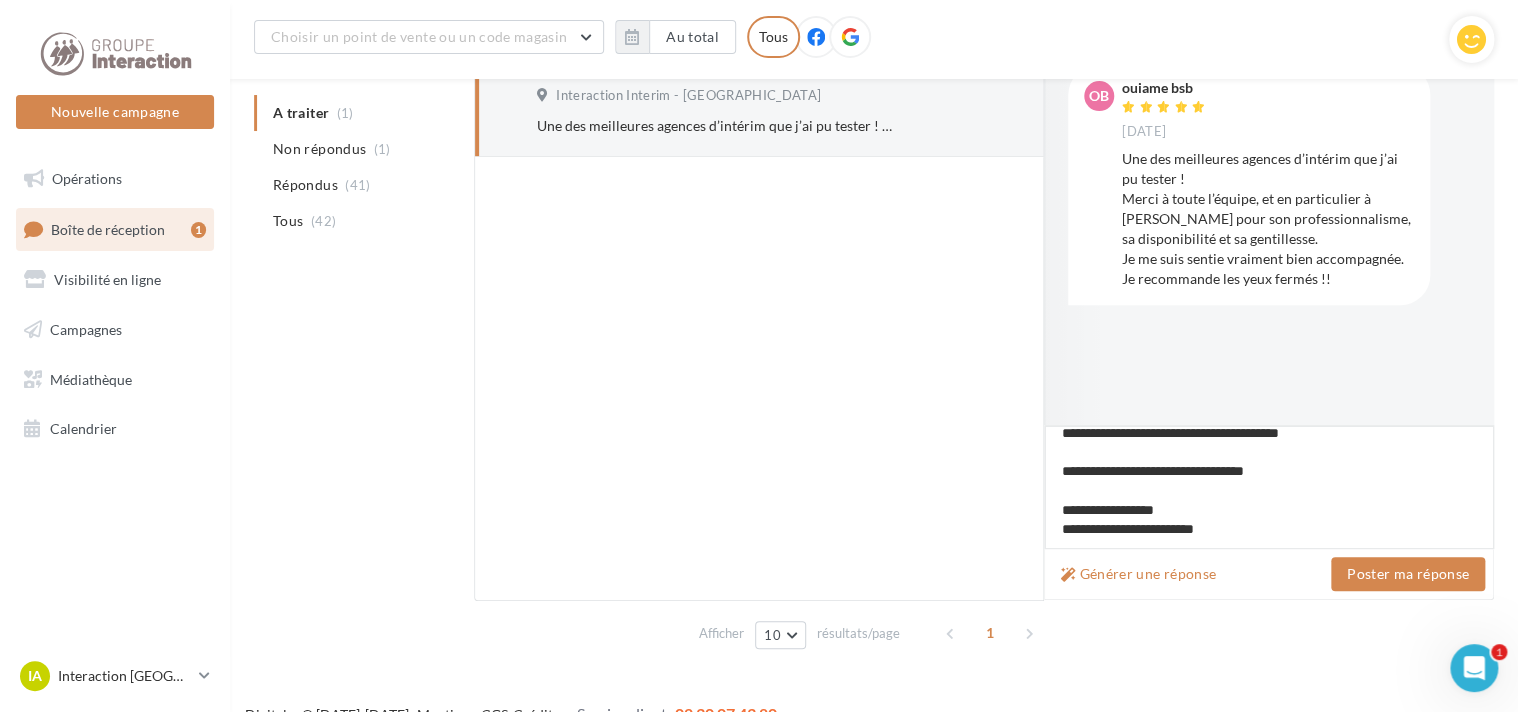 type on "**********" 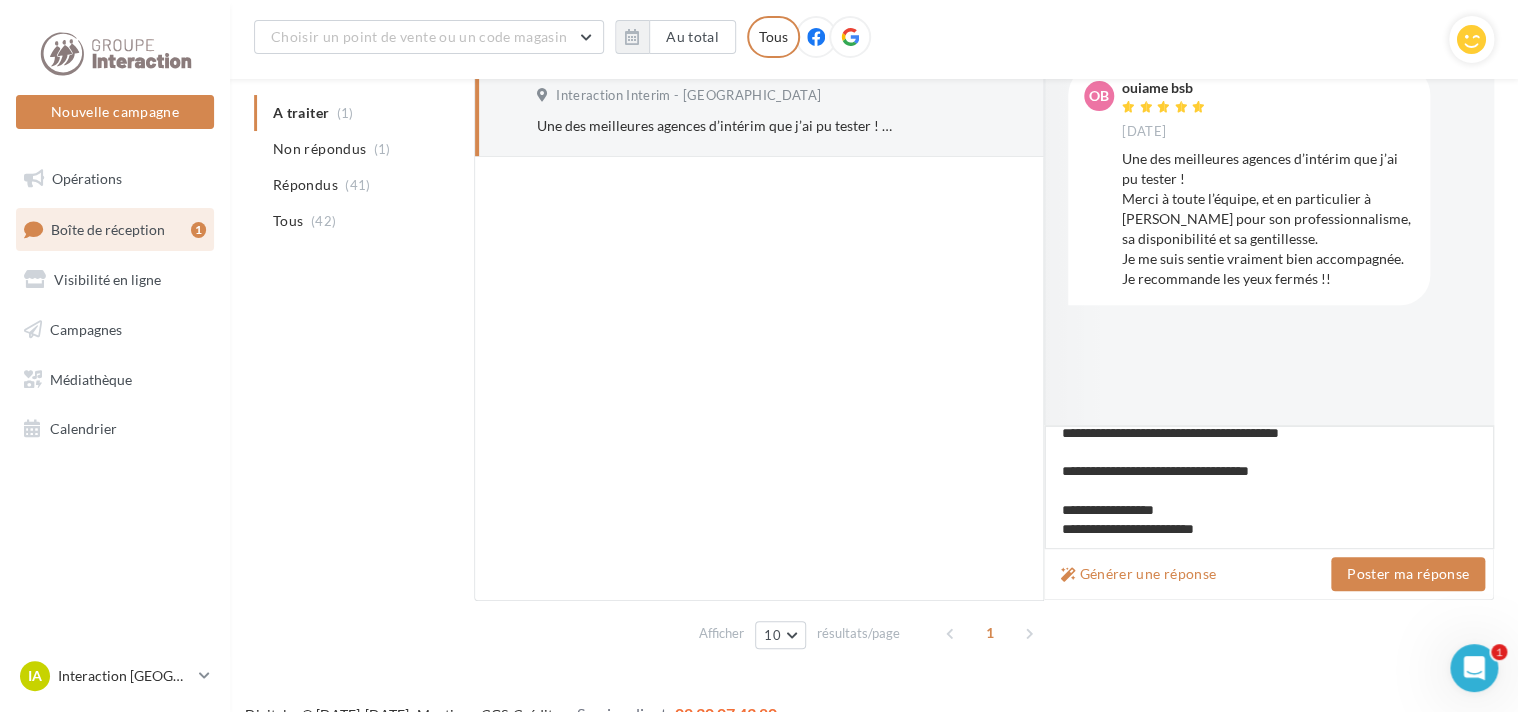 type on "**********" 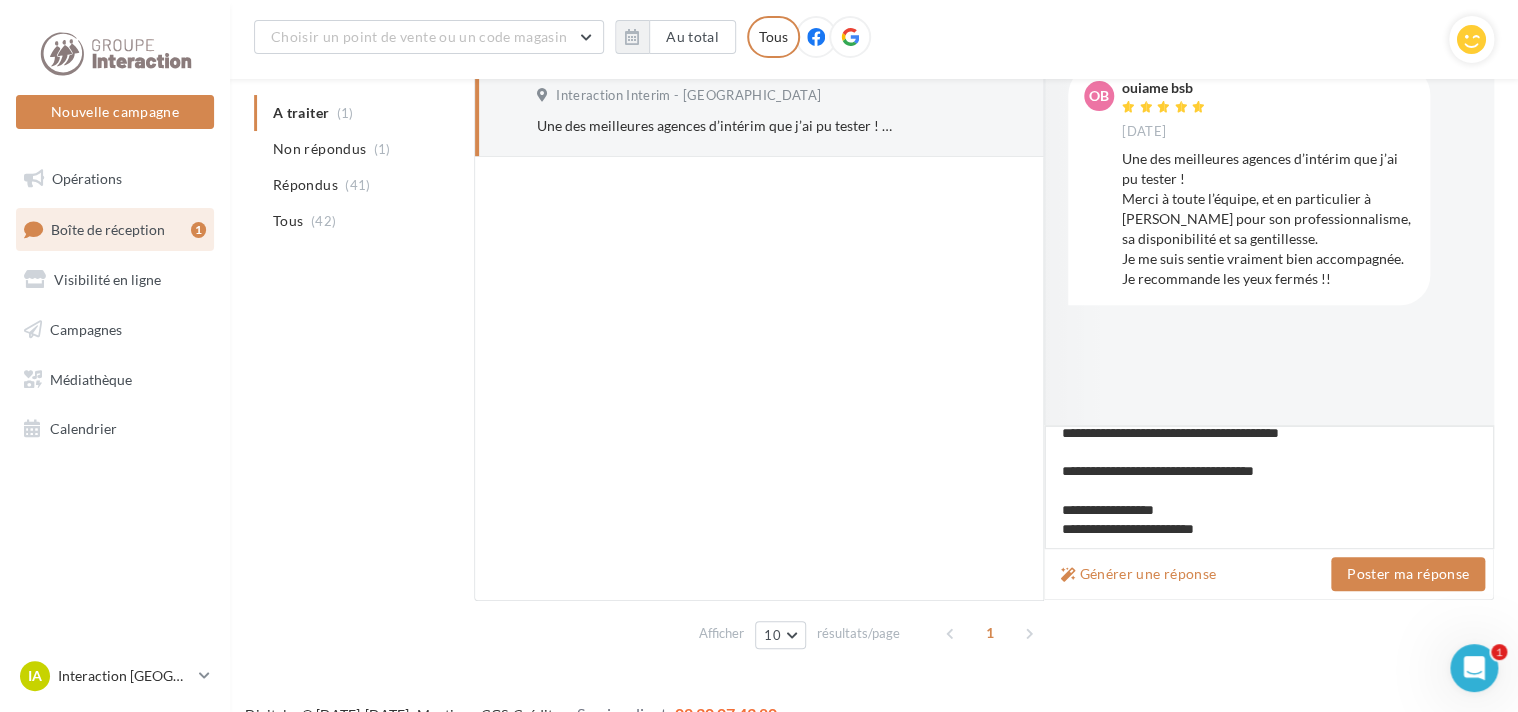type on "**********" 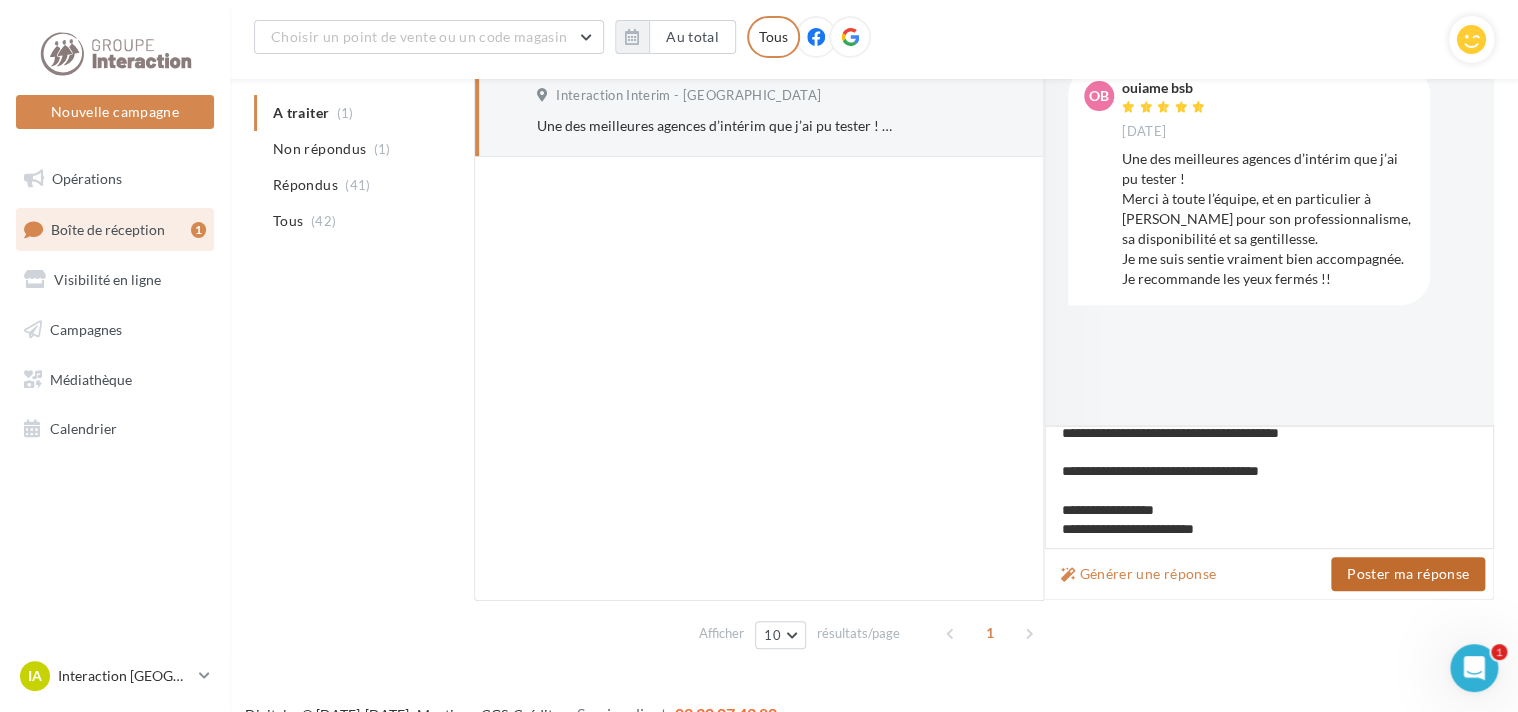 type on "**********" 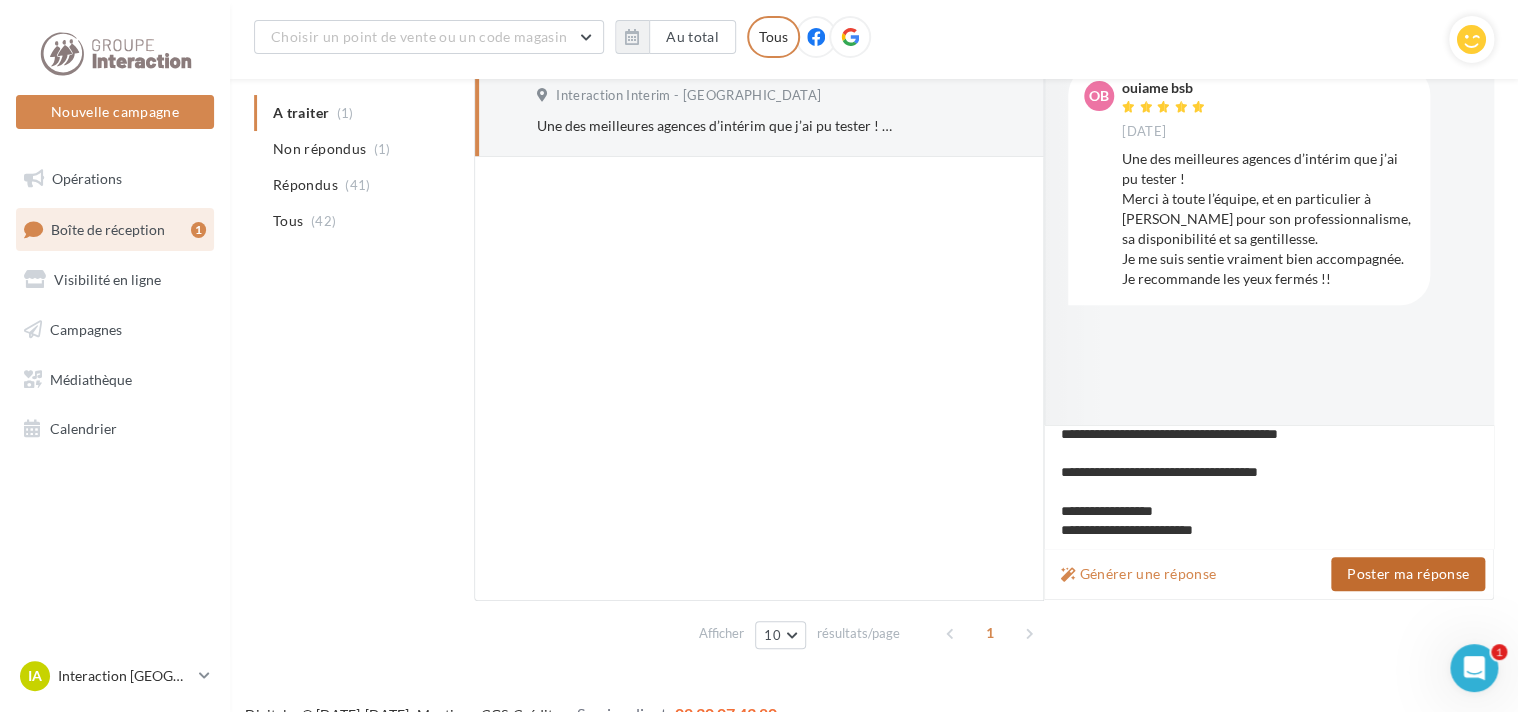 scroll, scrollTop: 116, scrollLeft: 0, axis: vertical 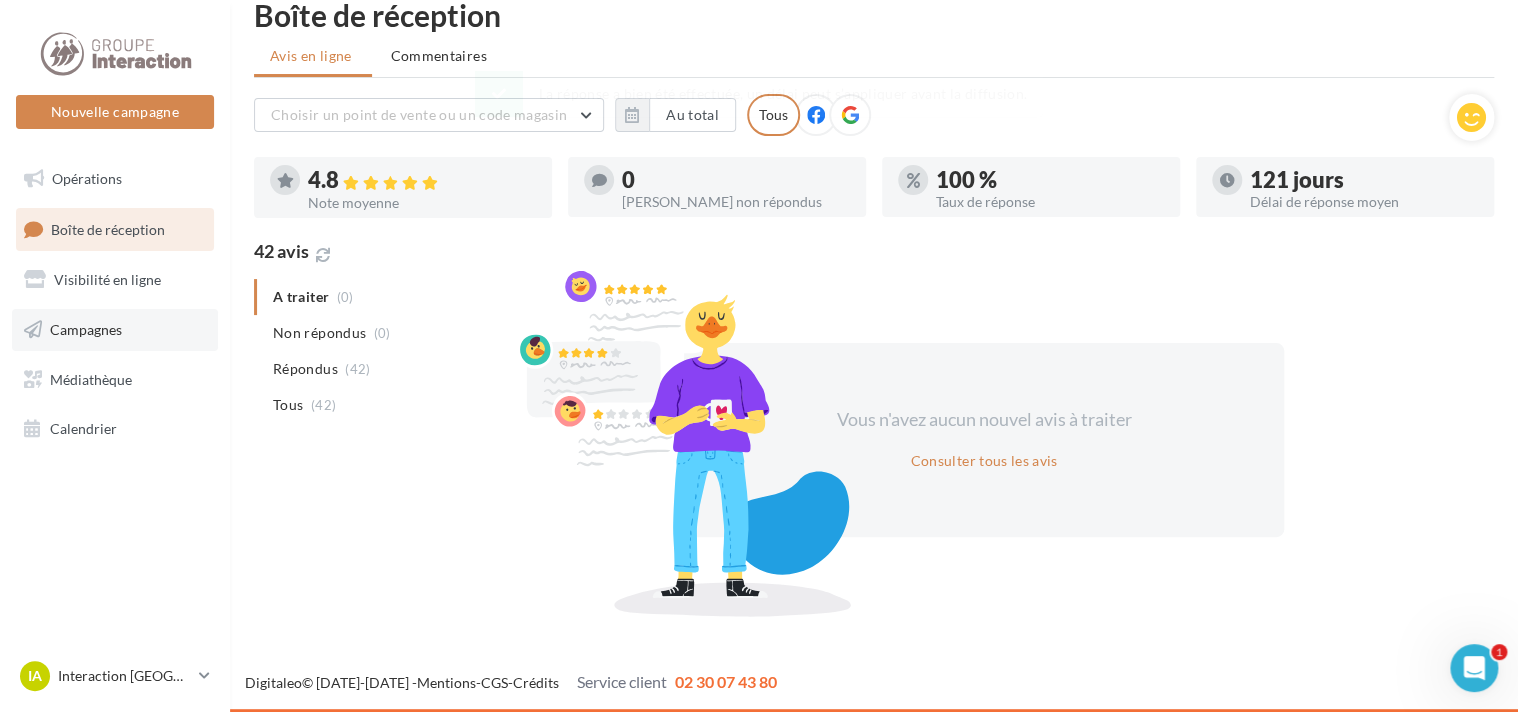 click on "Campagnes" at bounding box center [86, 329] 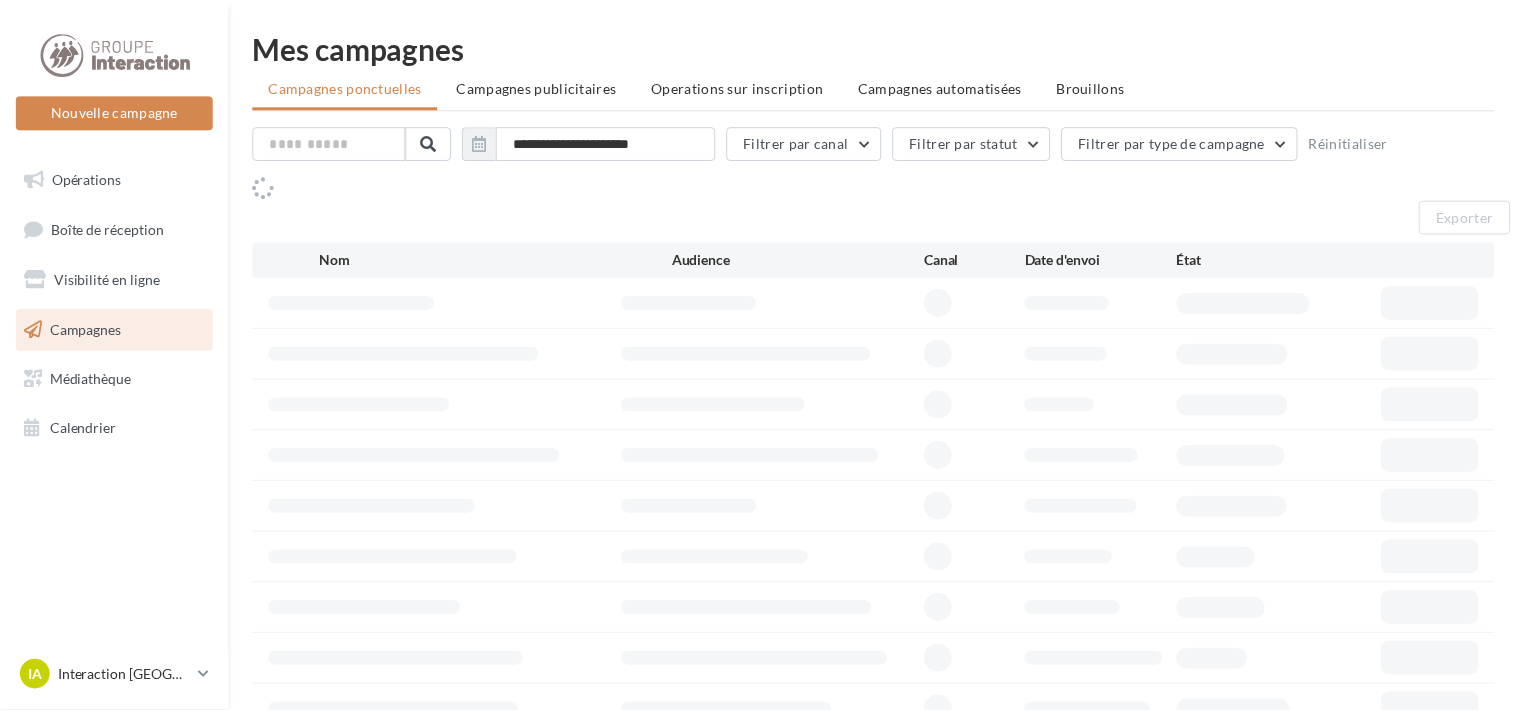 scroll, scrollTop: 0, scrollLeft: 0, axis: both 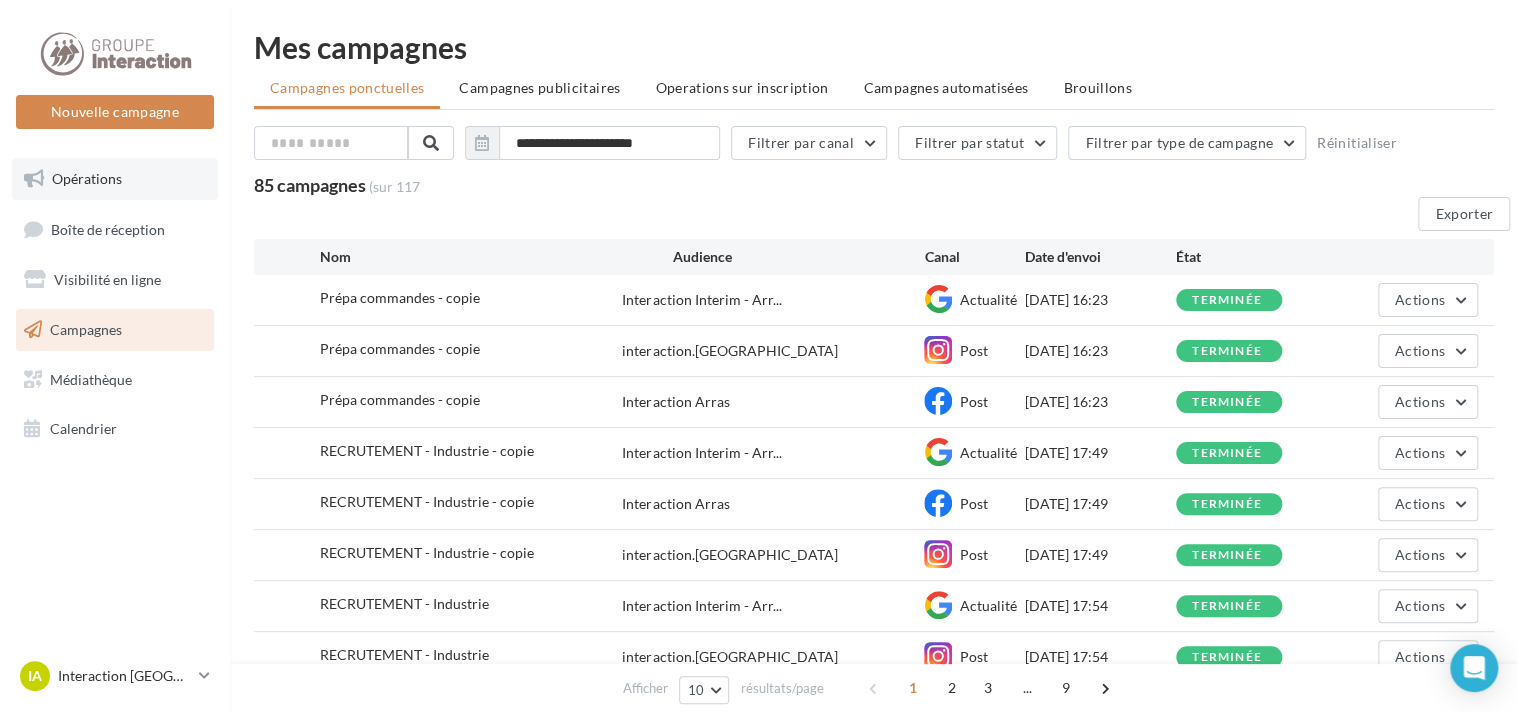 click on "Opérations" at bounding box center (87, 178) 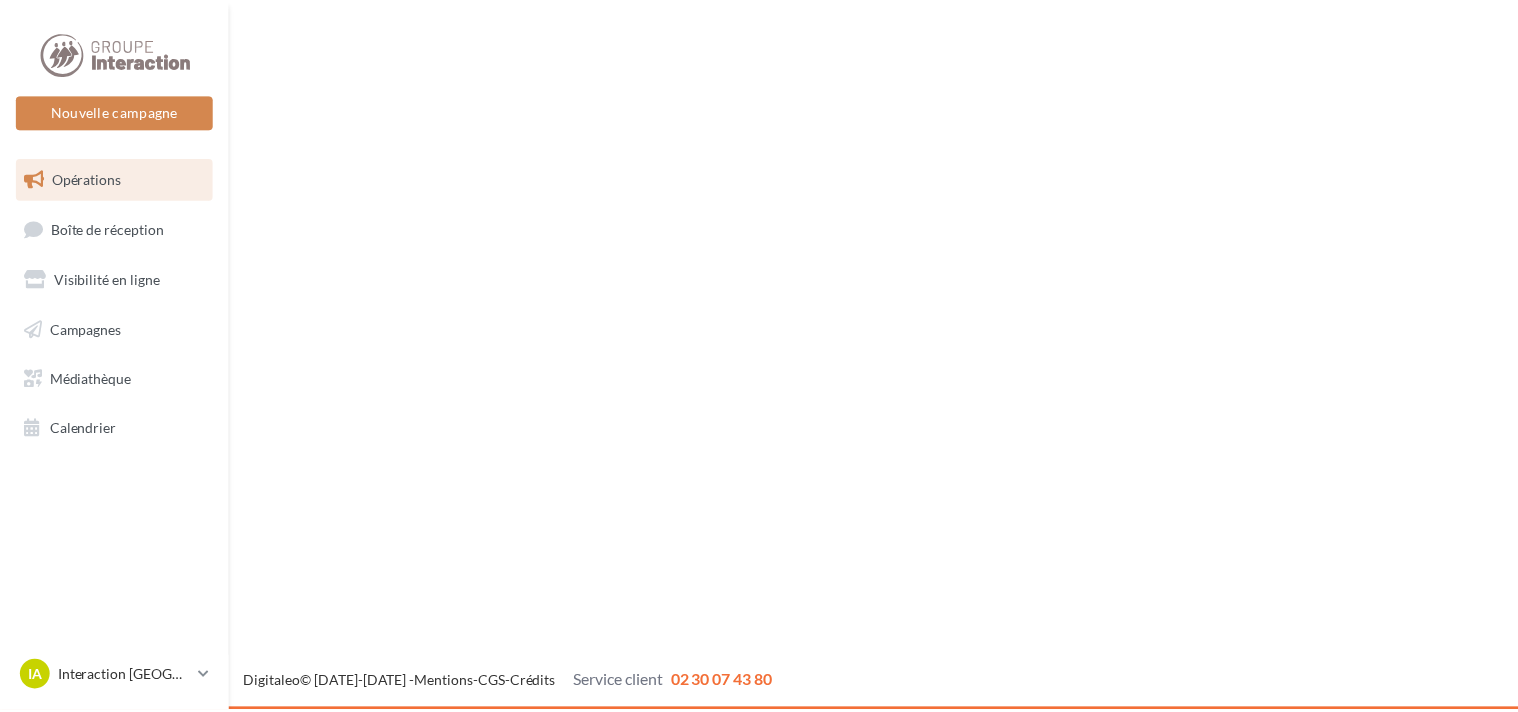 scroll, scrollTop: 0, scrollLeft: 0, axis: both 